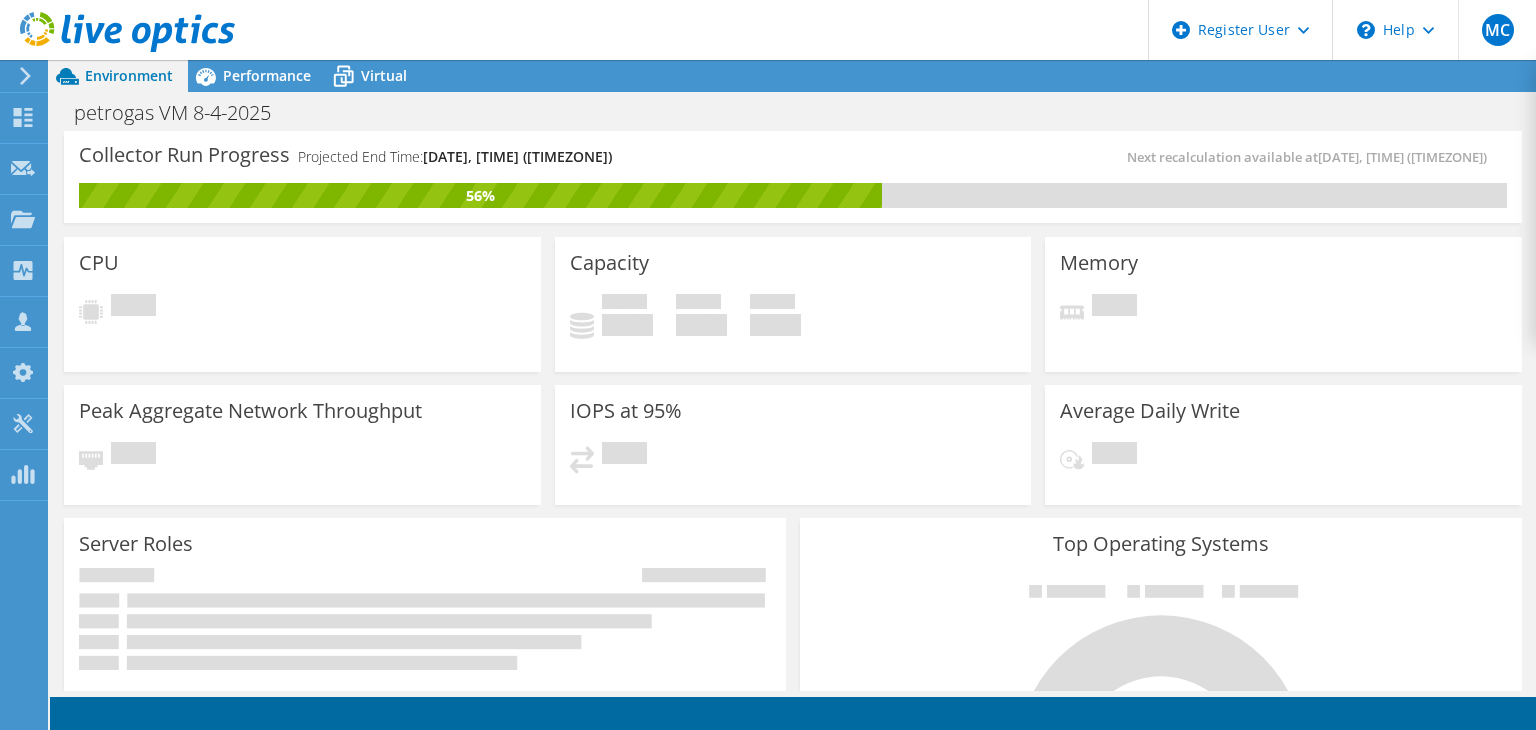scroll, scrollTop: 0, scrollLeft: 0, axis: both 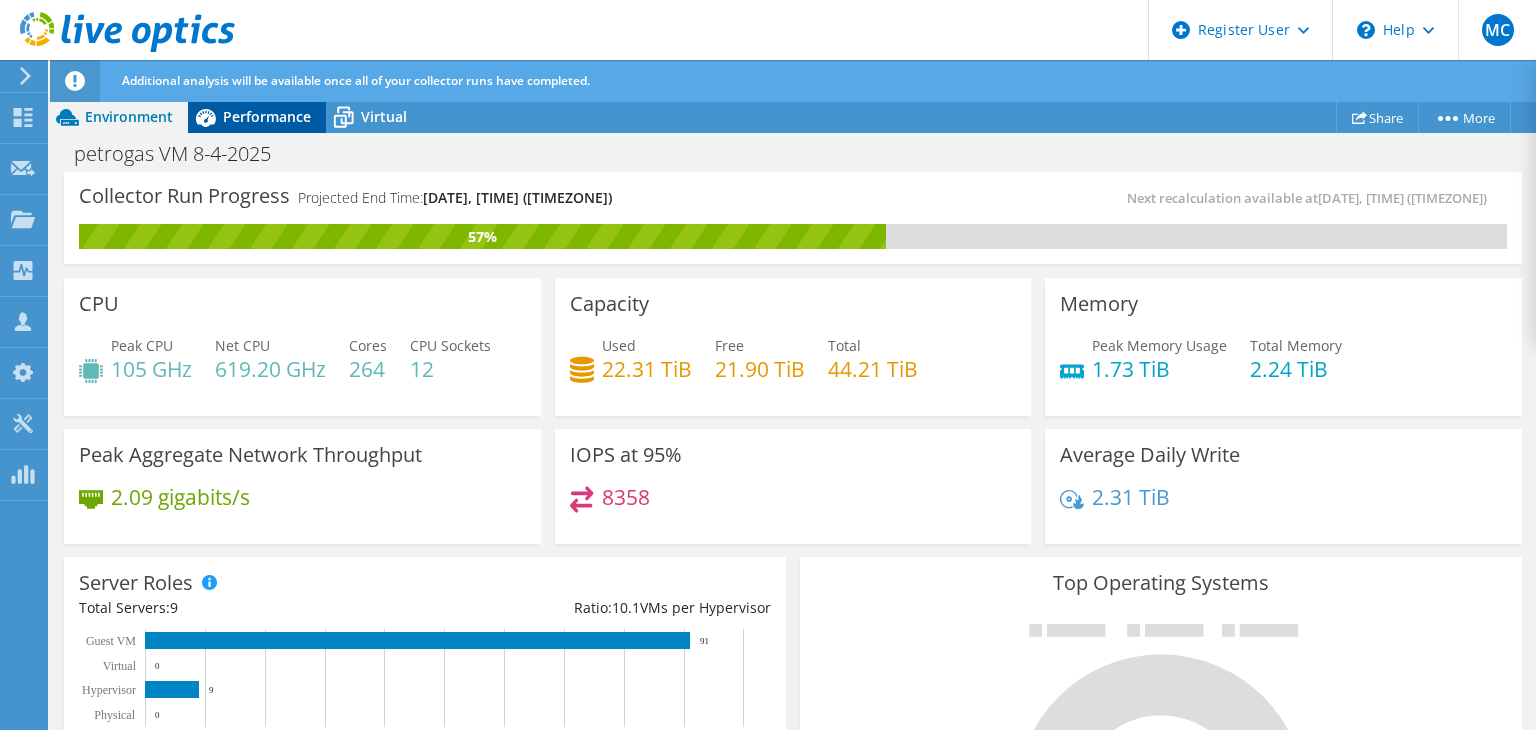 click on "Performance" at bounding box center [267, 116] 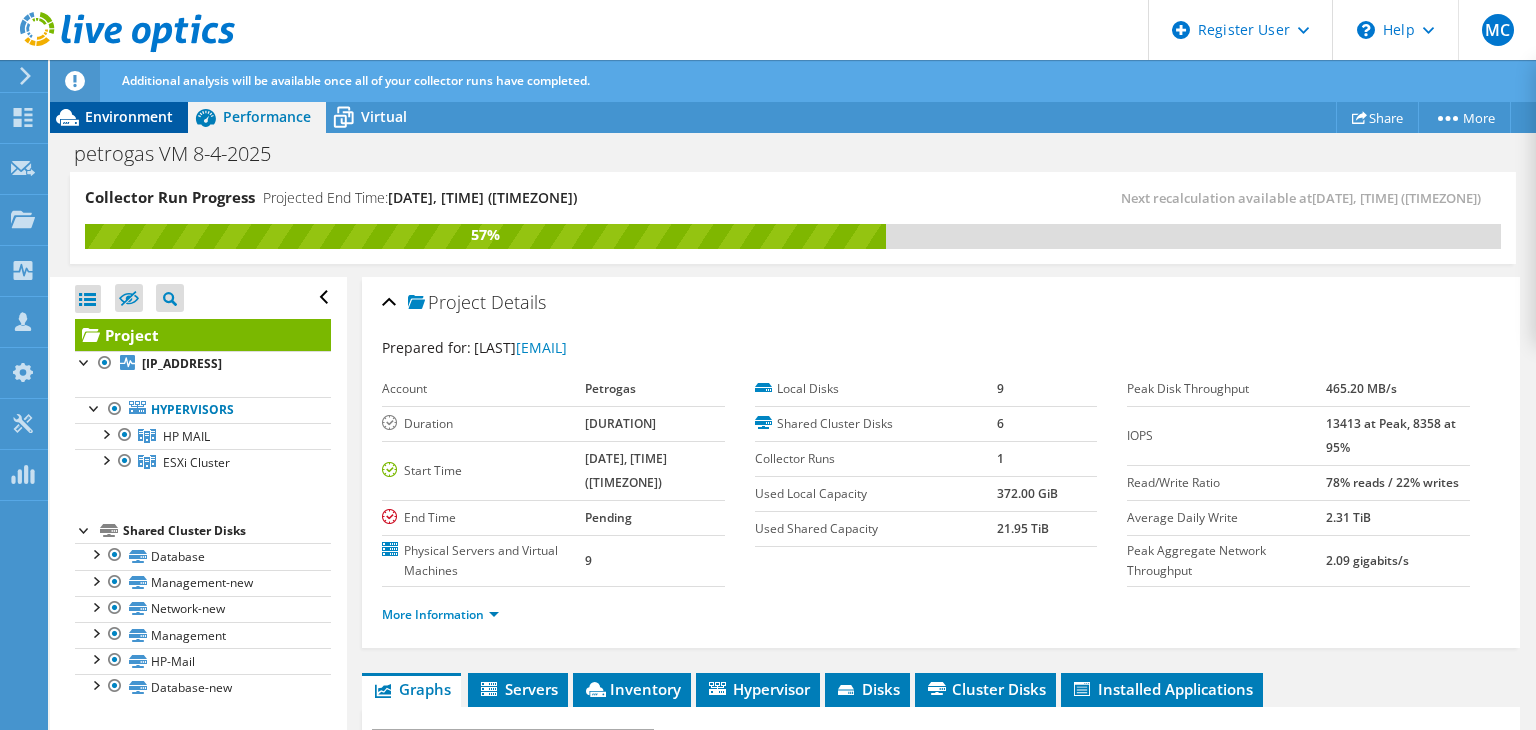 click on "Environment" at bounding box center [129, 116] 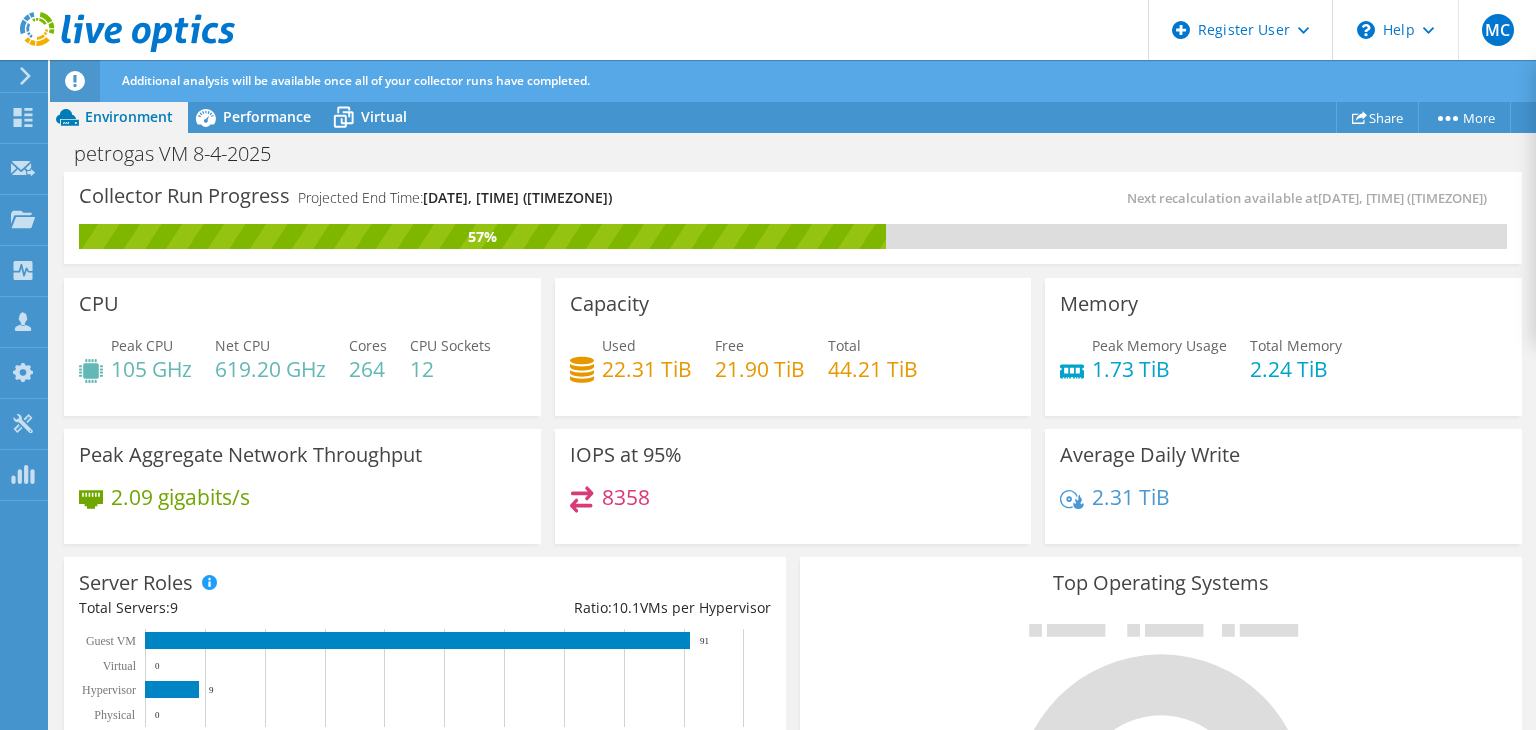 scroll, scrollTop: 100, scrollLeft: 0, axis: vertical 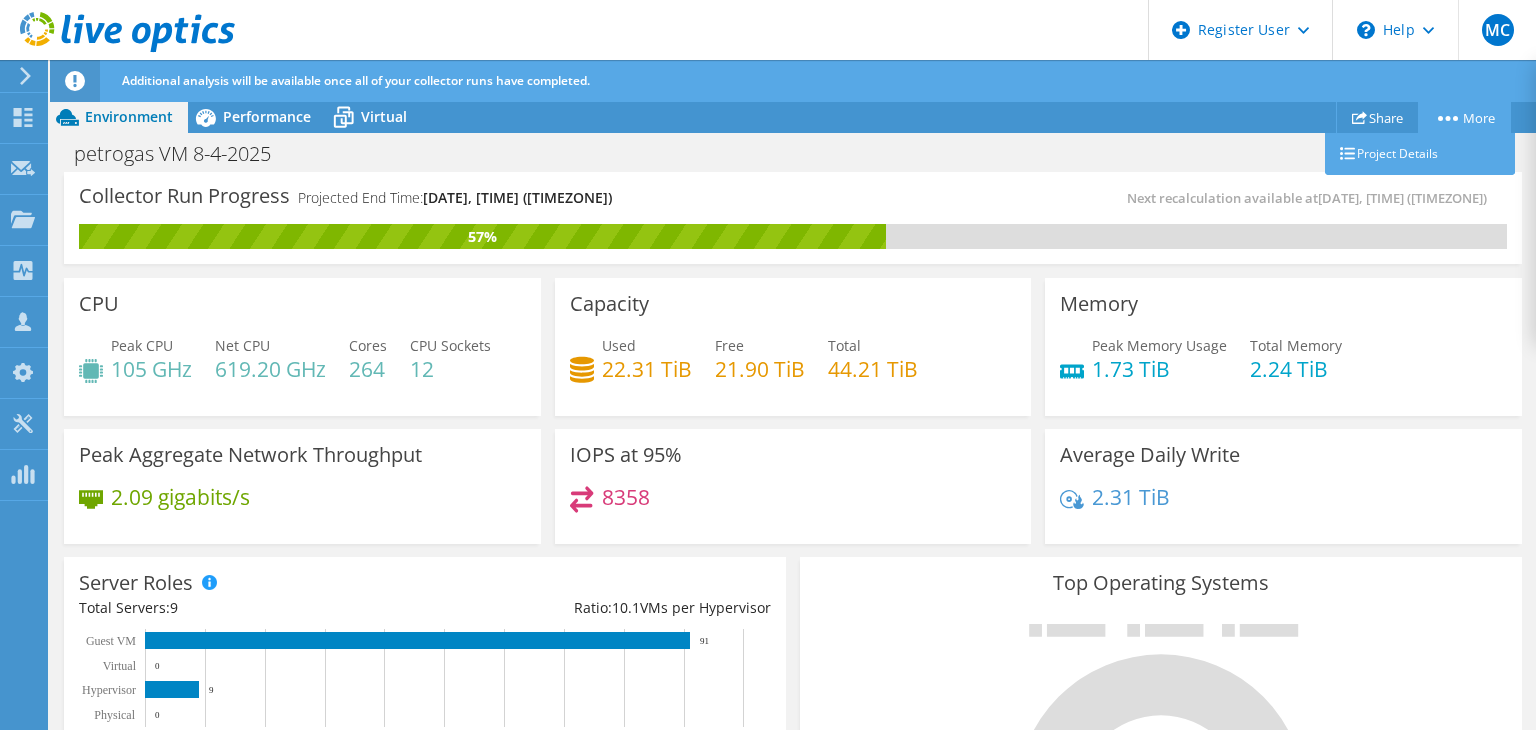 click on "More" at bounding box center [1464, 117] 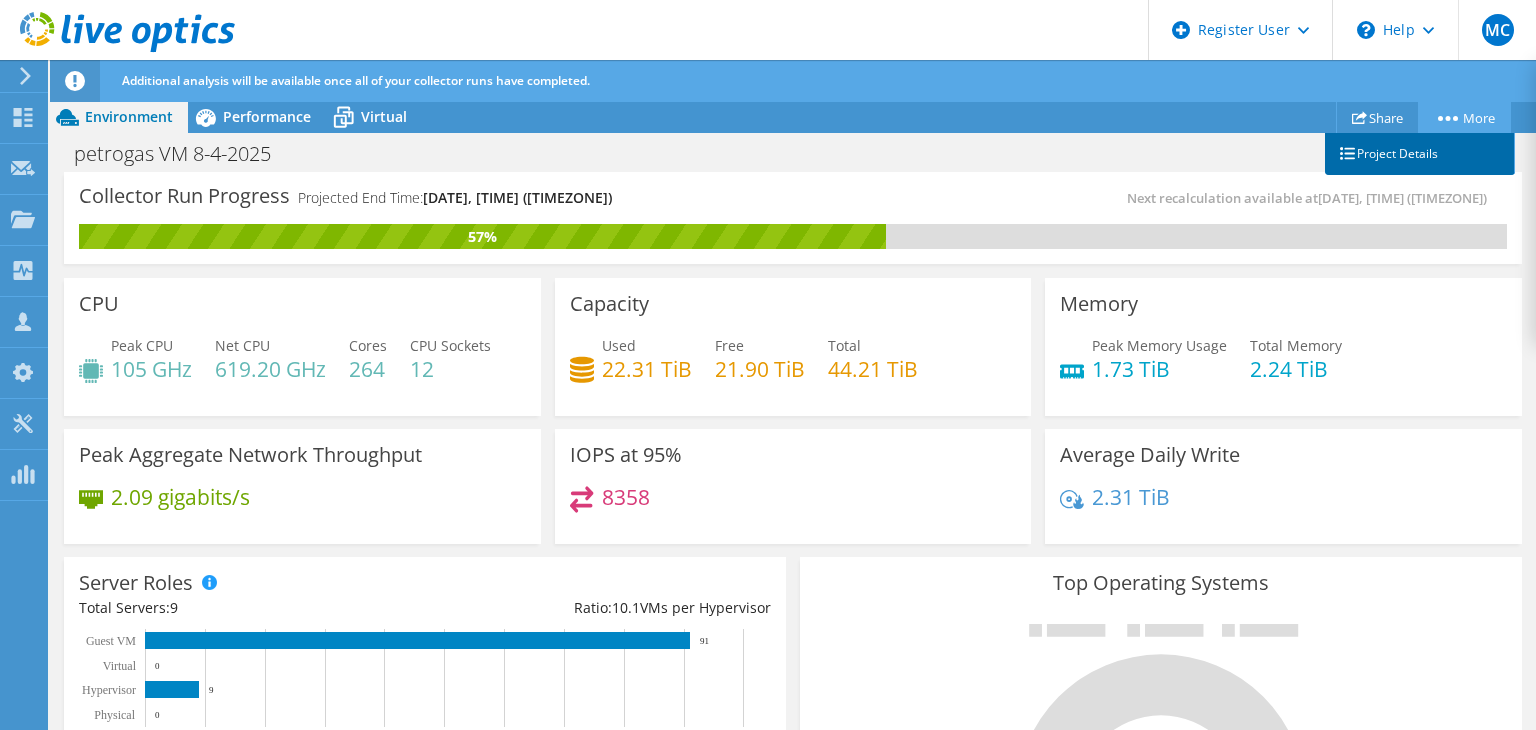 click on "Project Details" at bounding box center [1420, 154] 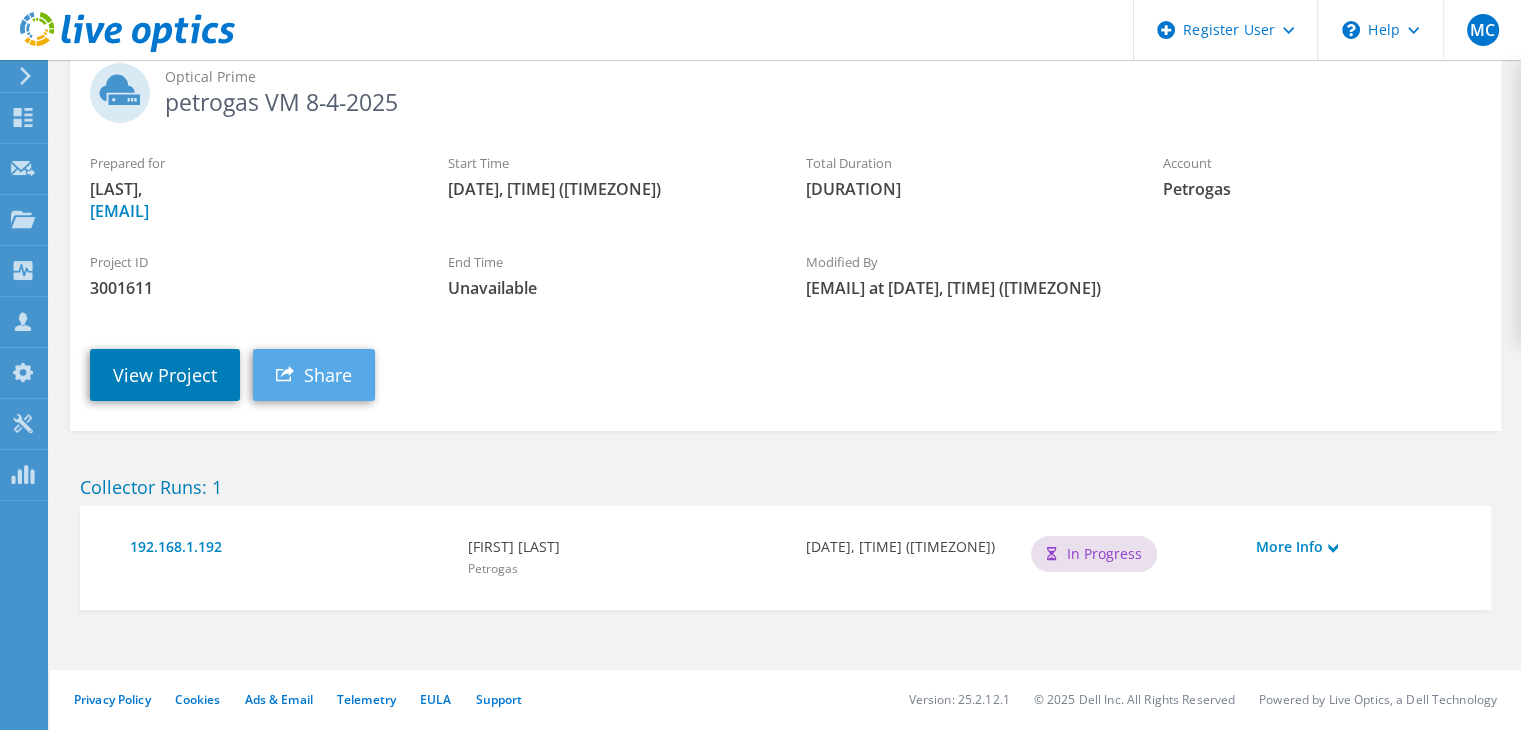 scroll, scrollTop: 154, scrollLeft: 0, axis: vertical 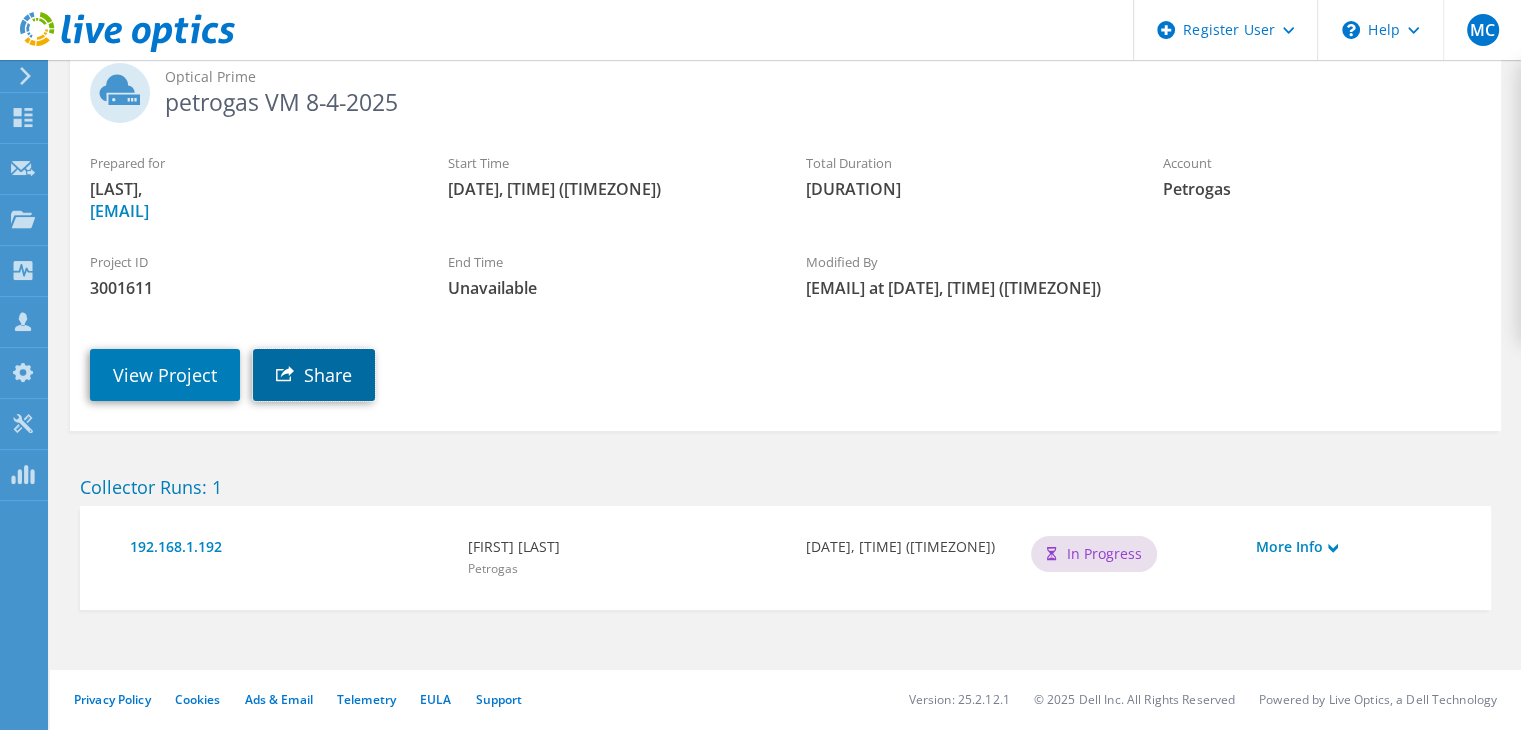 click on "Share" at bounding box center [314, 375] 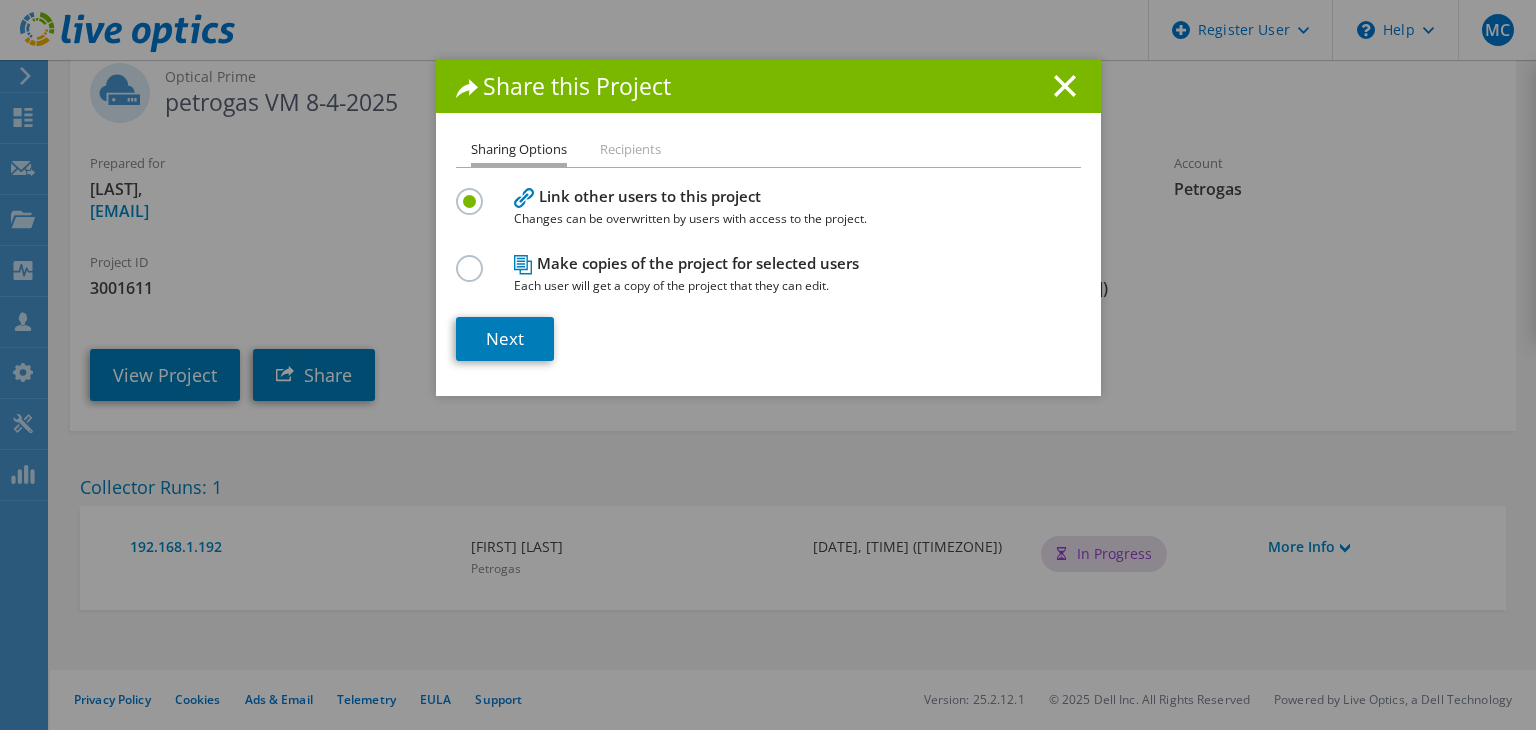 click on "Share this Project" at bounding box center (768, 86) 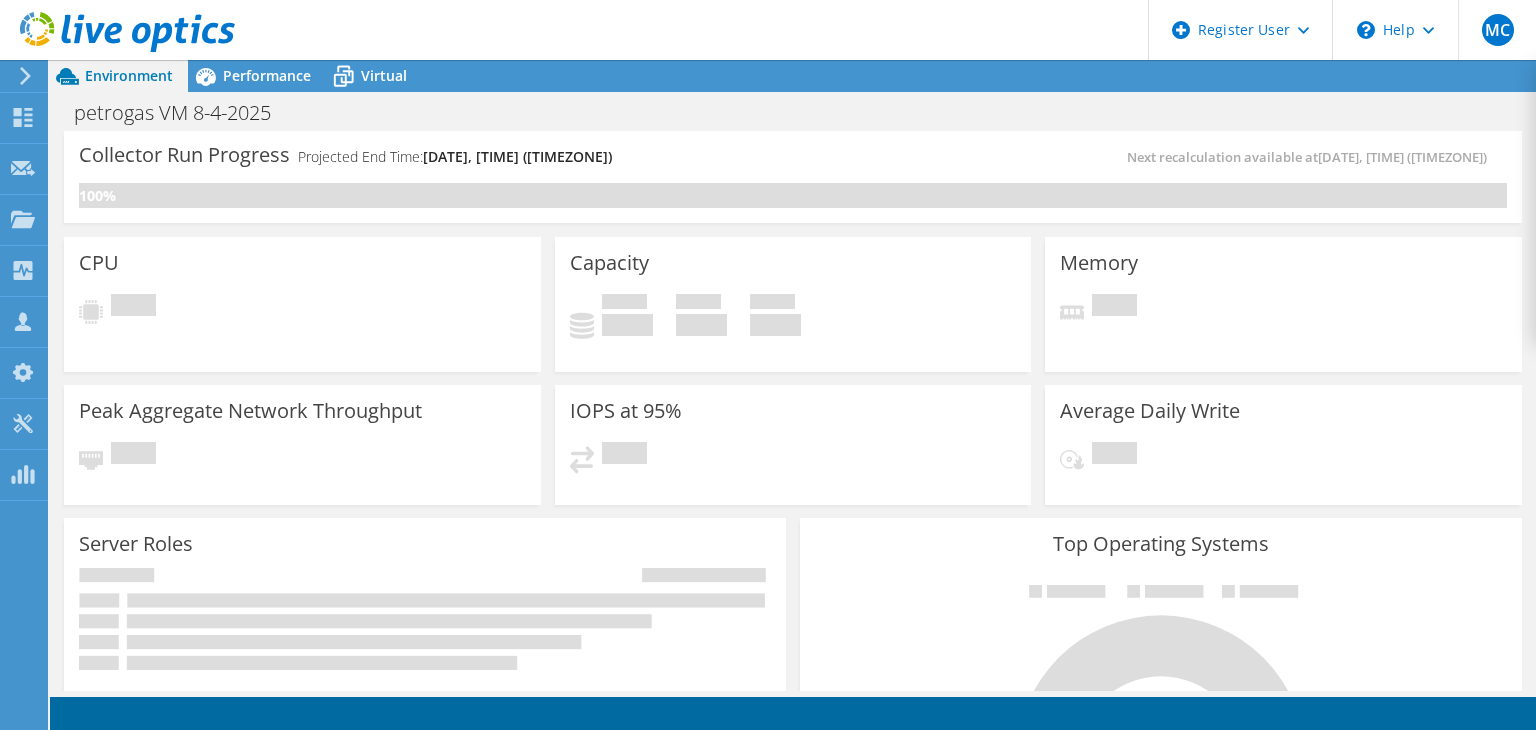 scroll, scrollTop: 0, scrollLeft: 0, axis: both 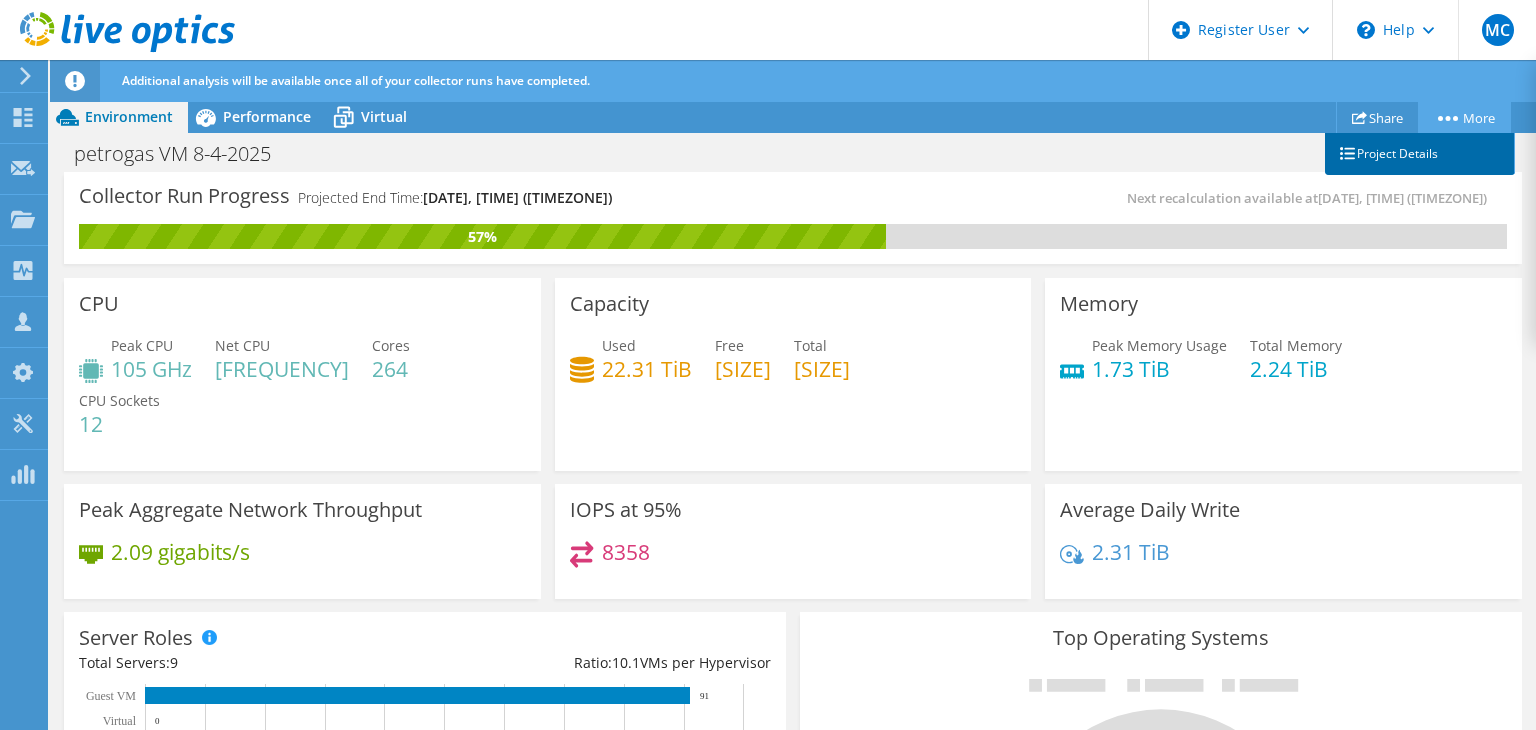 click on "Project Details" at bounding box center (1420, 154) 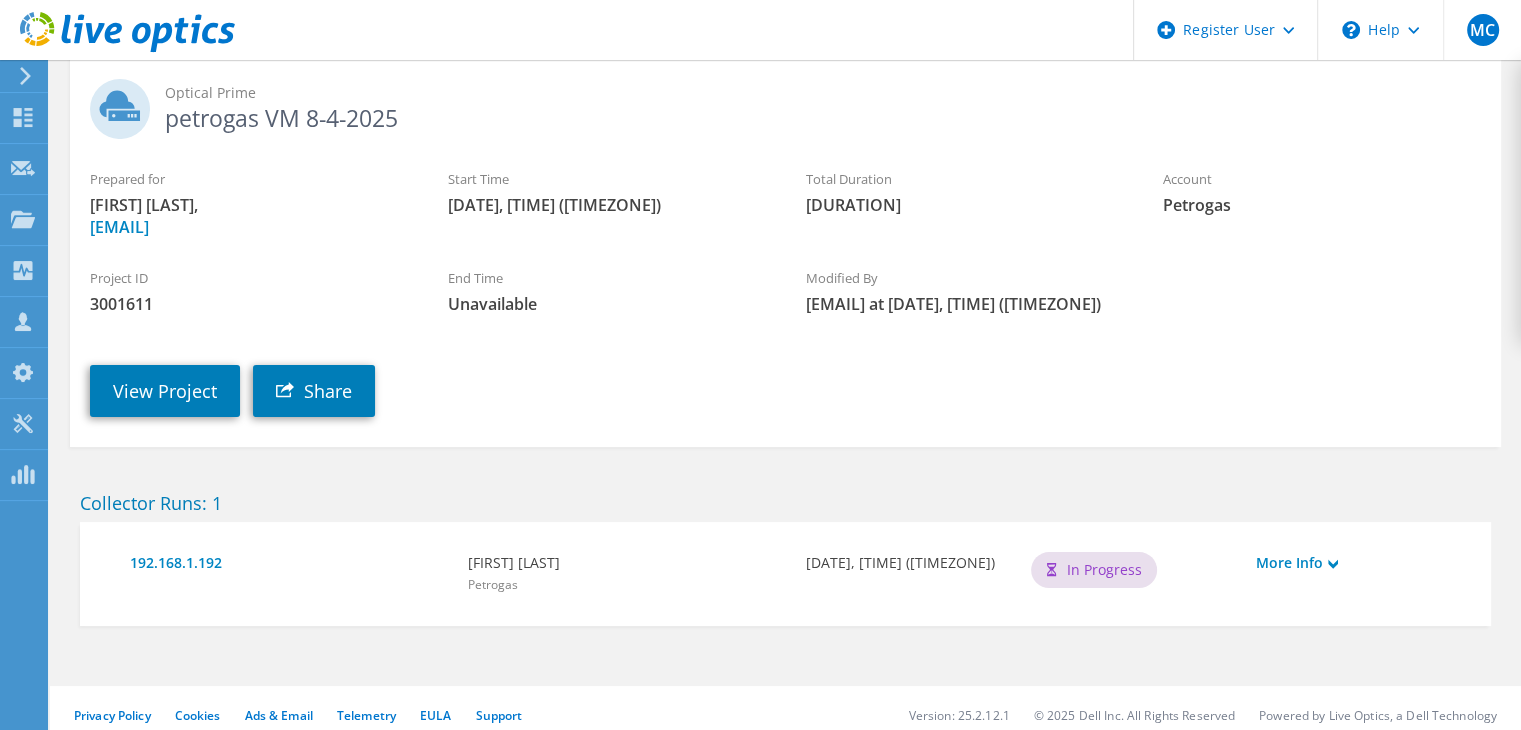 scroll, scrollTop: 154, scrollLeft: 0, axis: vertical 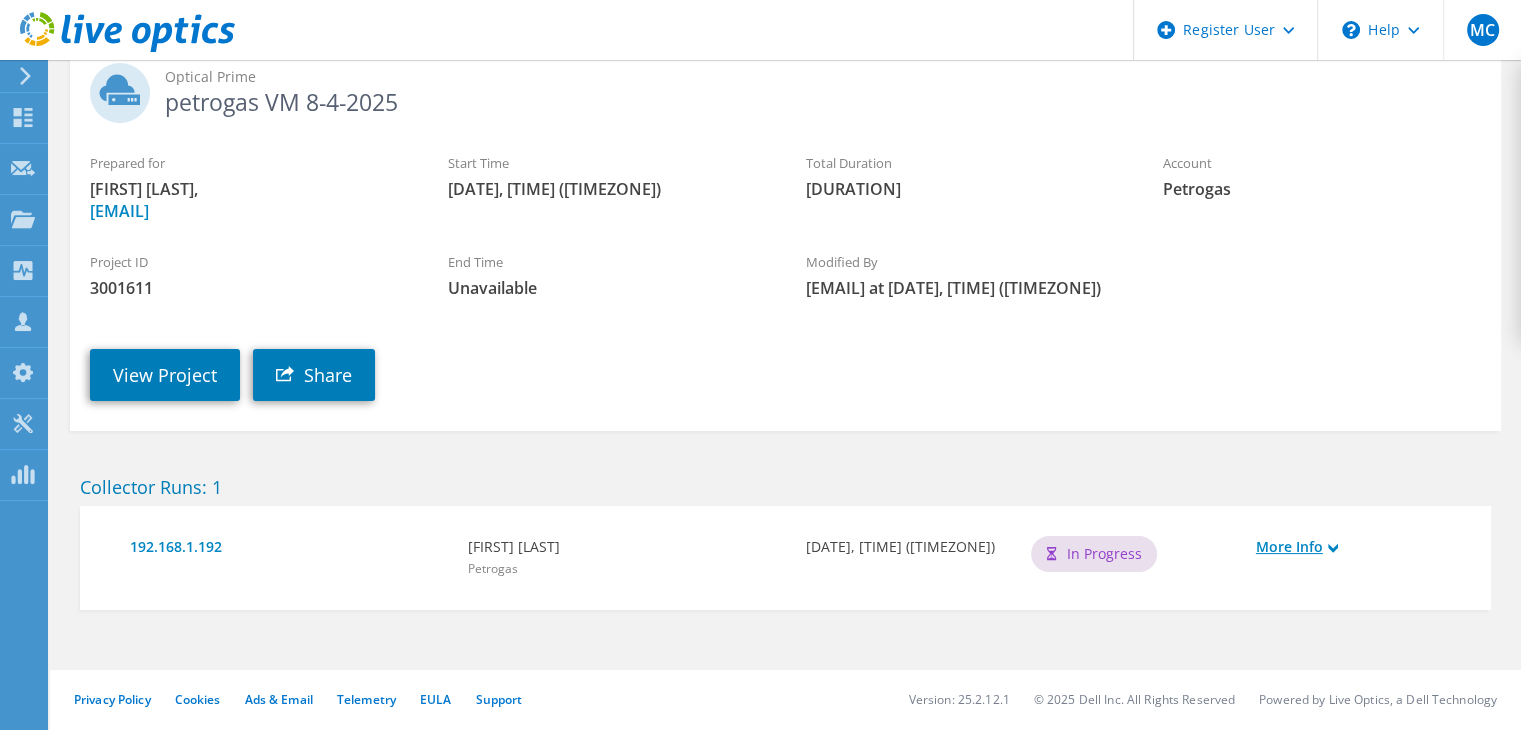 click on "More Info" at bounding box center (1358, 547) 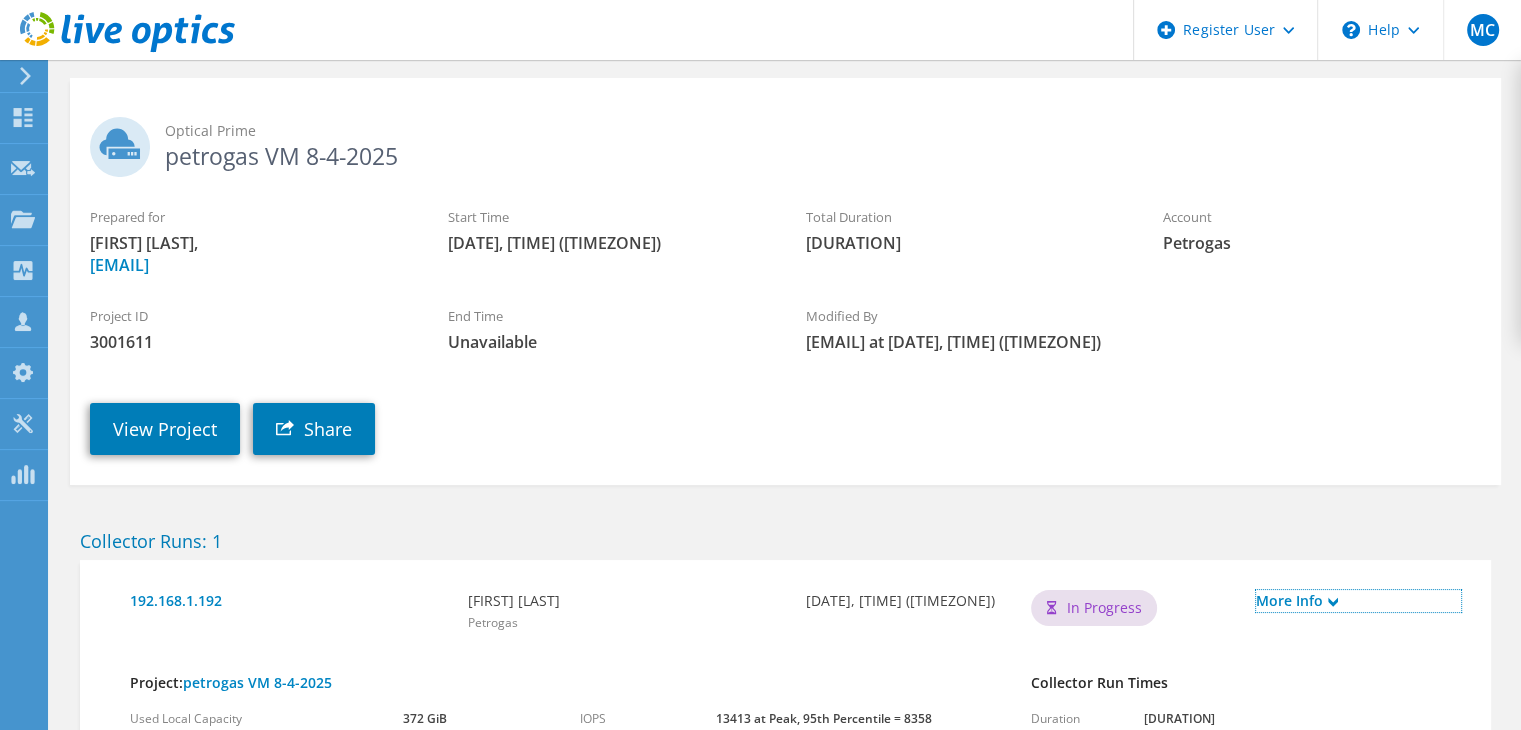 scroll, scrollTop: 0, scrollLeft: 0, axis: both 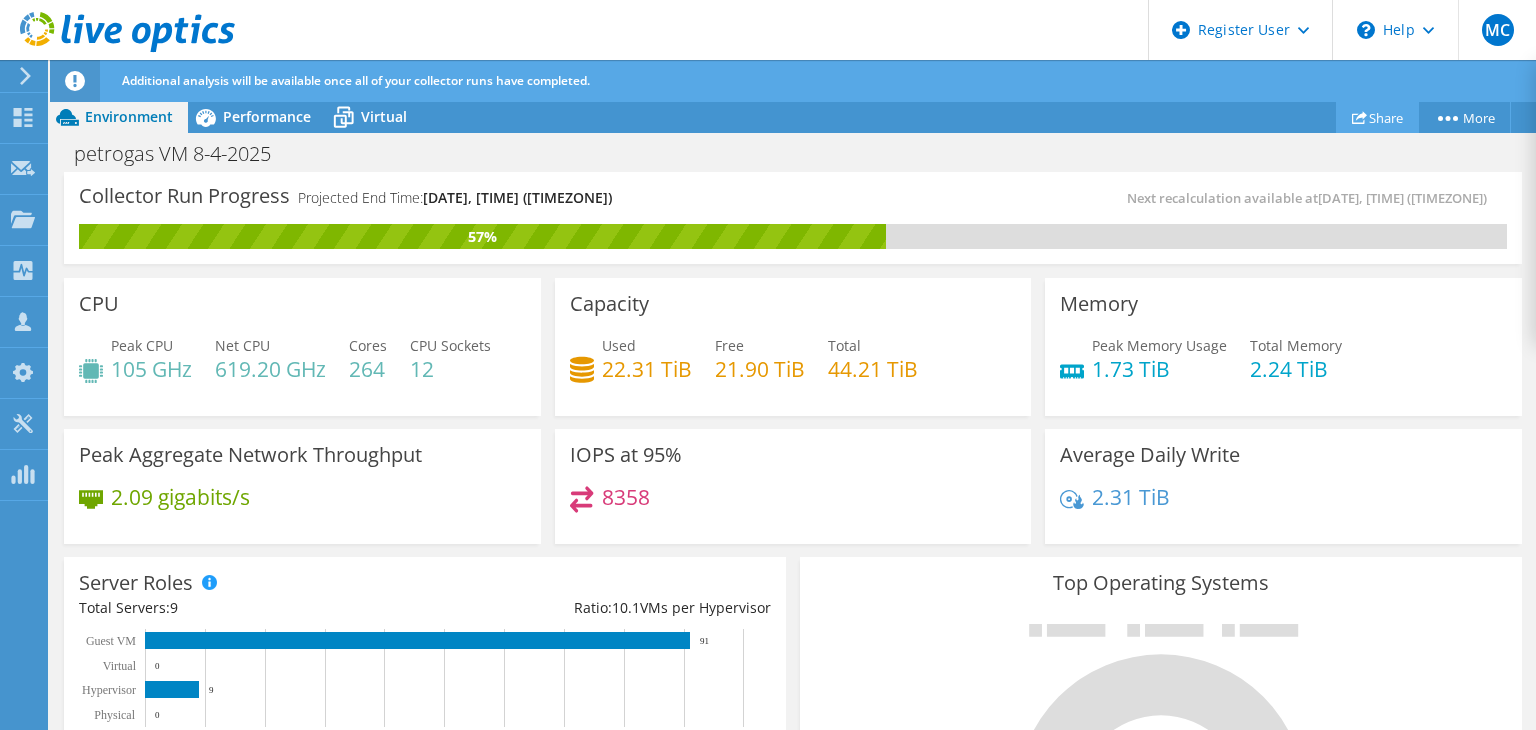 click on "Share" at bounding box center [1377, 117] 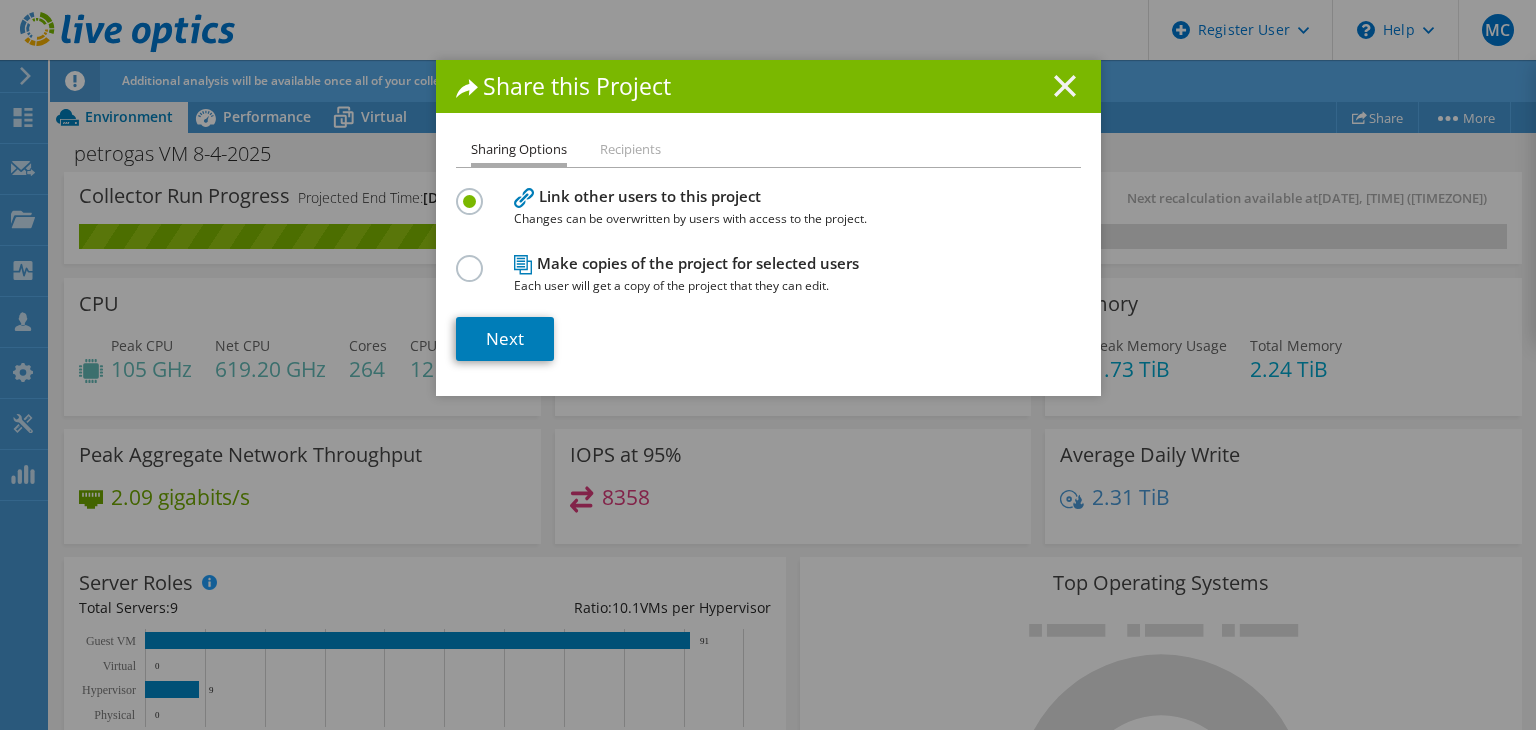 click 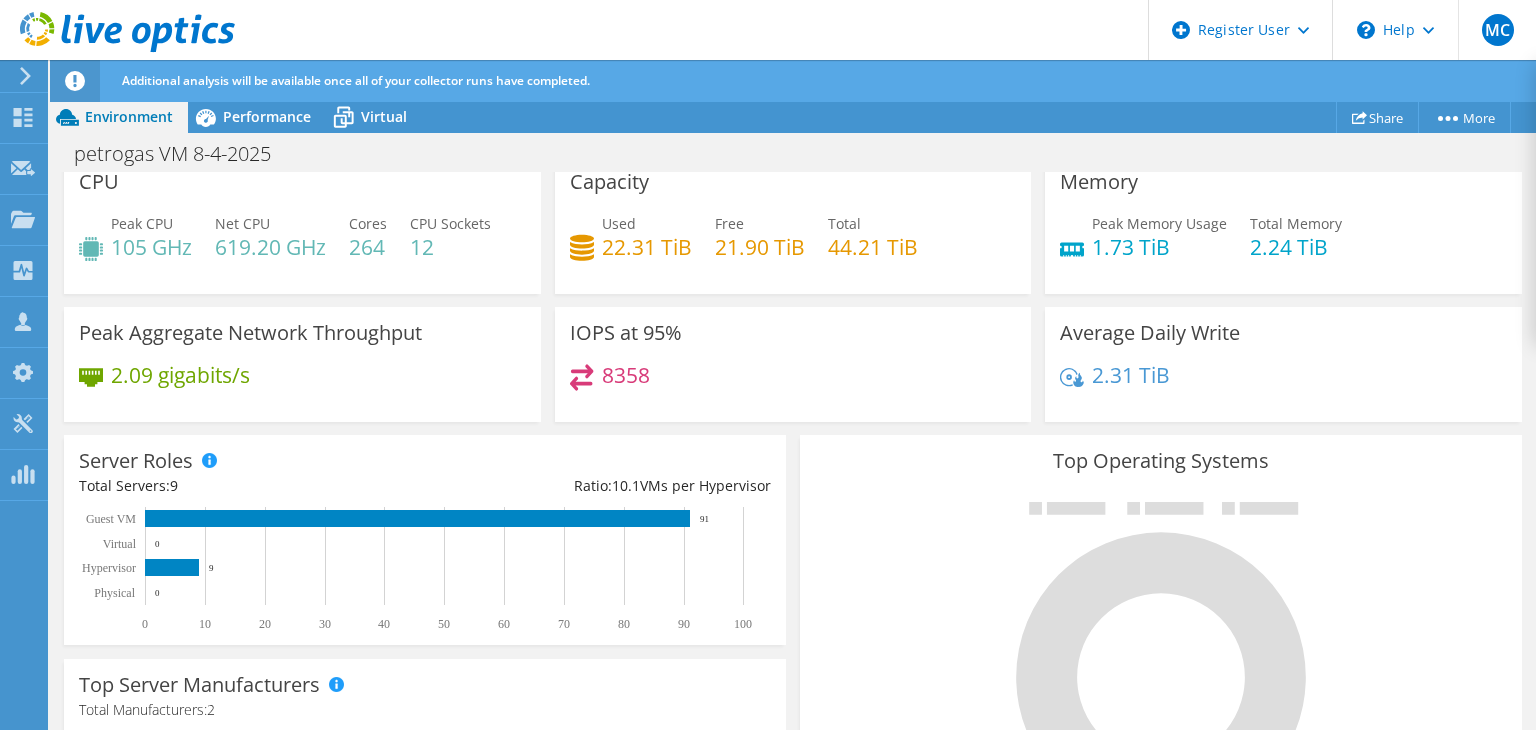 scroll, scrollTop: 0, scrollLeft: 0, axis: both 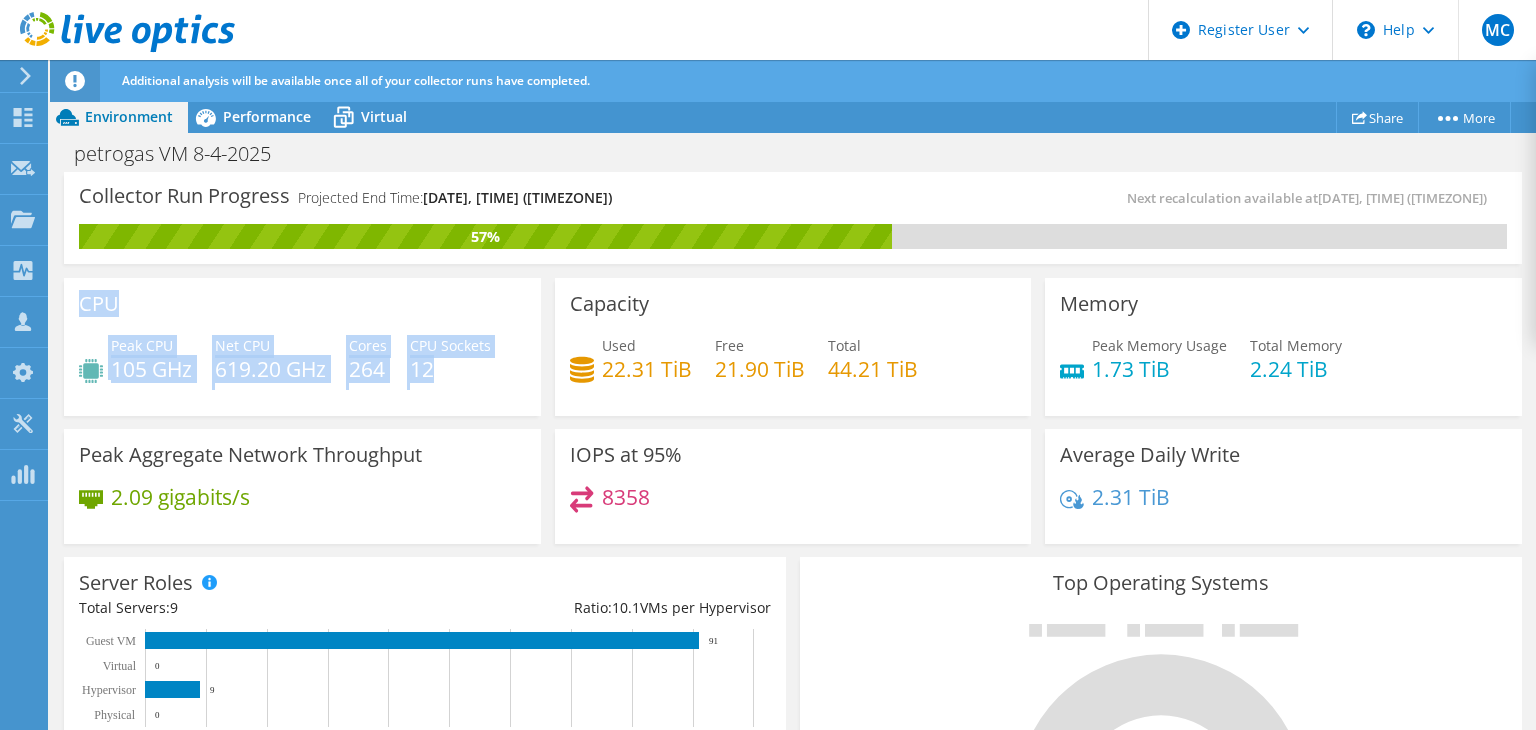 drag, startPoint x: 77, startPoint y: 295, endPoint x: 511, endPoint y: 368, distance: 440.0966 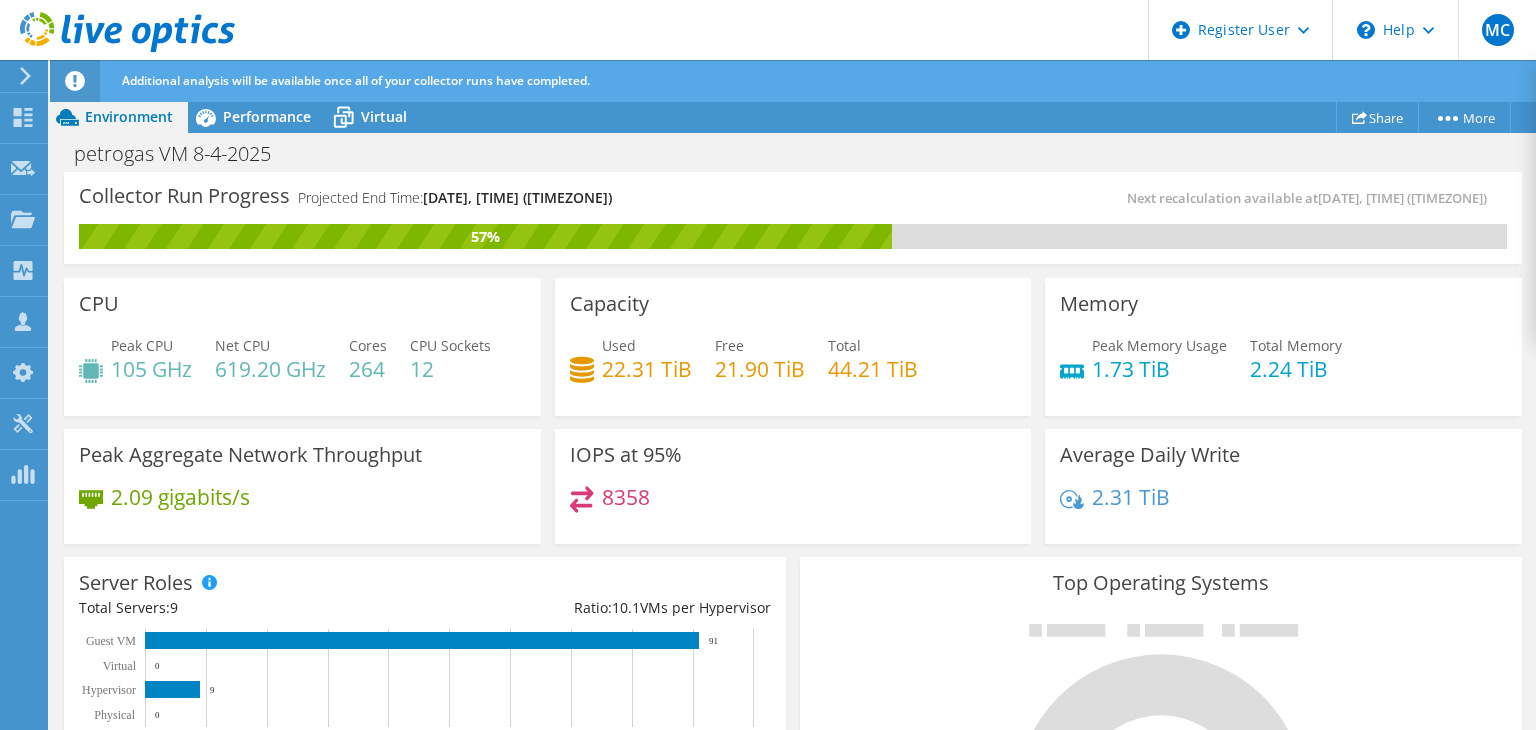 click on "Peak CPU
105 GHz
Net CPU
619.20 GHz
Cores
264
CPU Sockets
12" at bounding box center [302, 367] 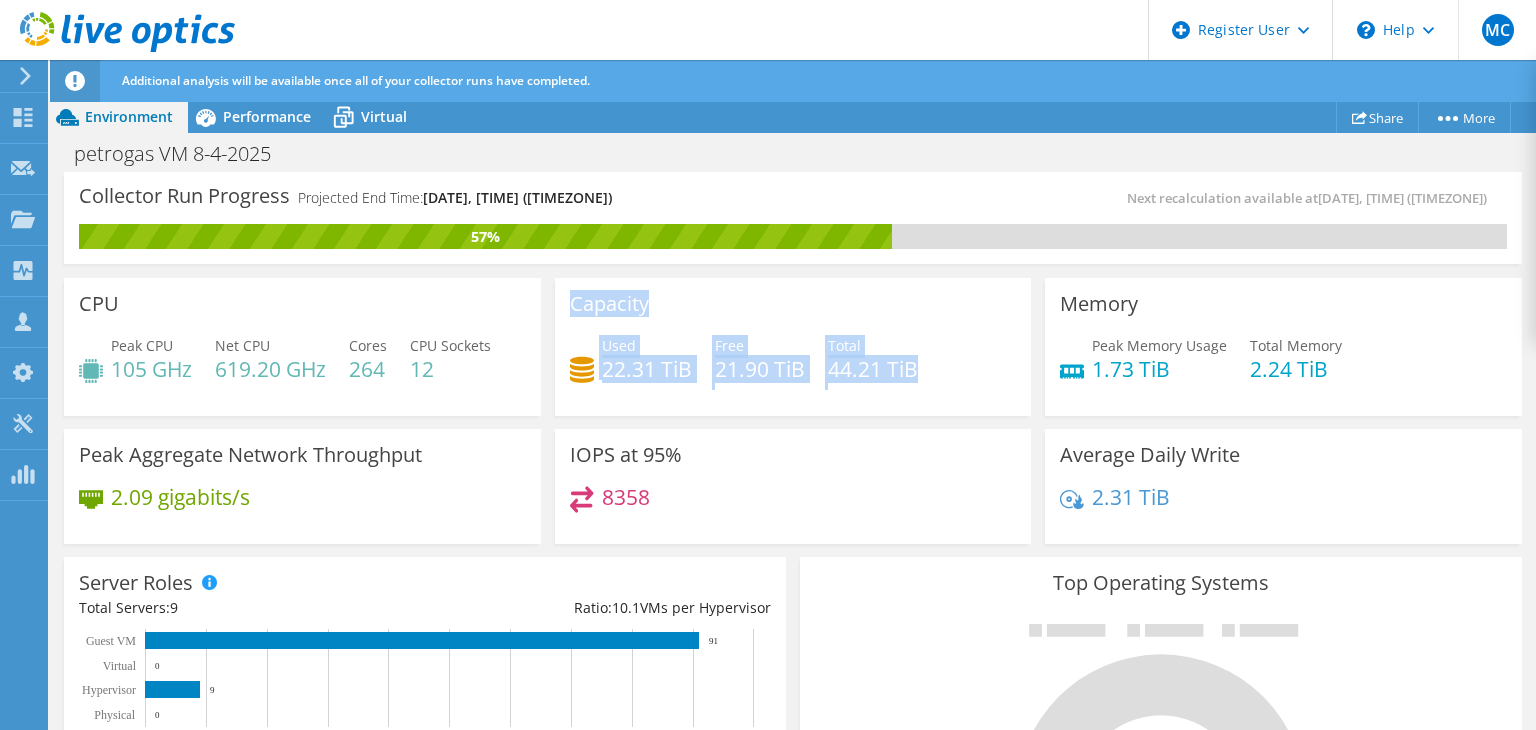 drag, startPoint x: 562, startPoint y: 296, endPoint x: 917, endPoint y: 360, distance: 360.7229 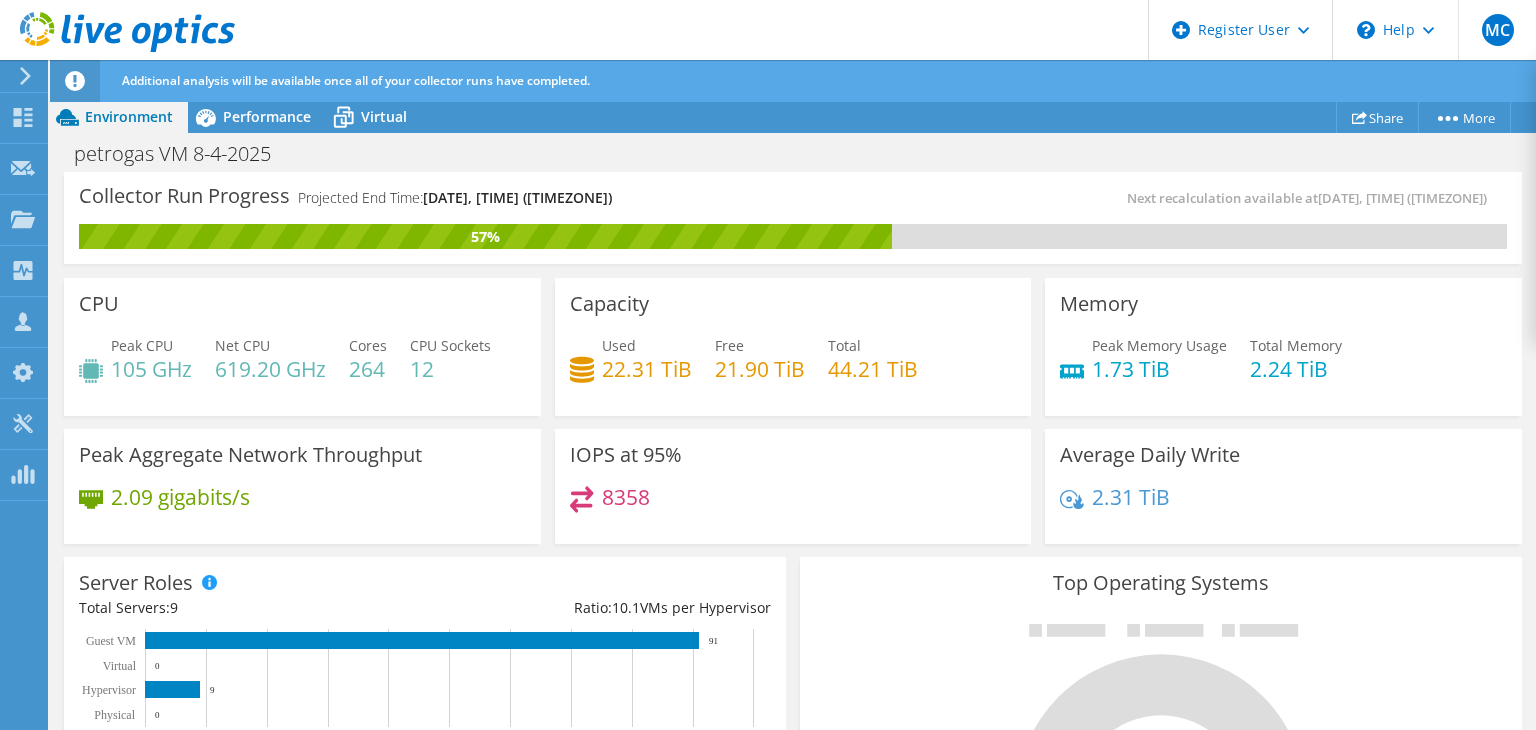 click on "Memory" at bounding box center (1099, 304) 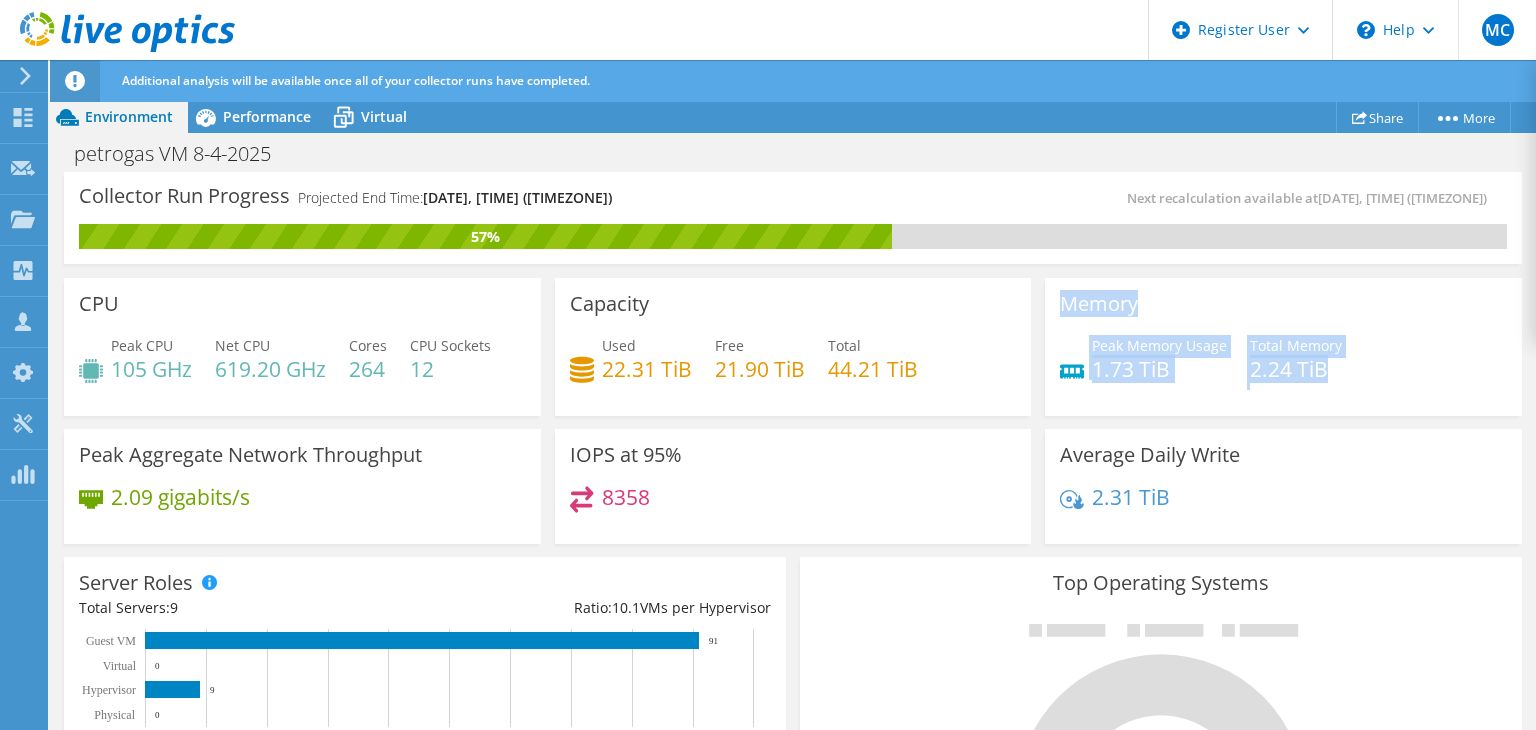 drag, startPoint x: 1051, startPoint y: 301, endPoint x: 1333, endPoint y: 373, distance: 291.0464 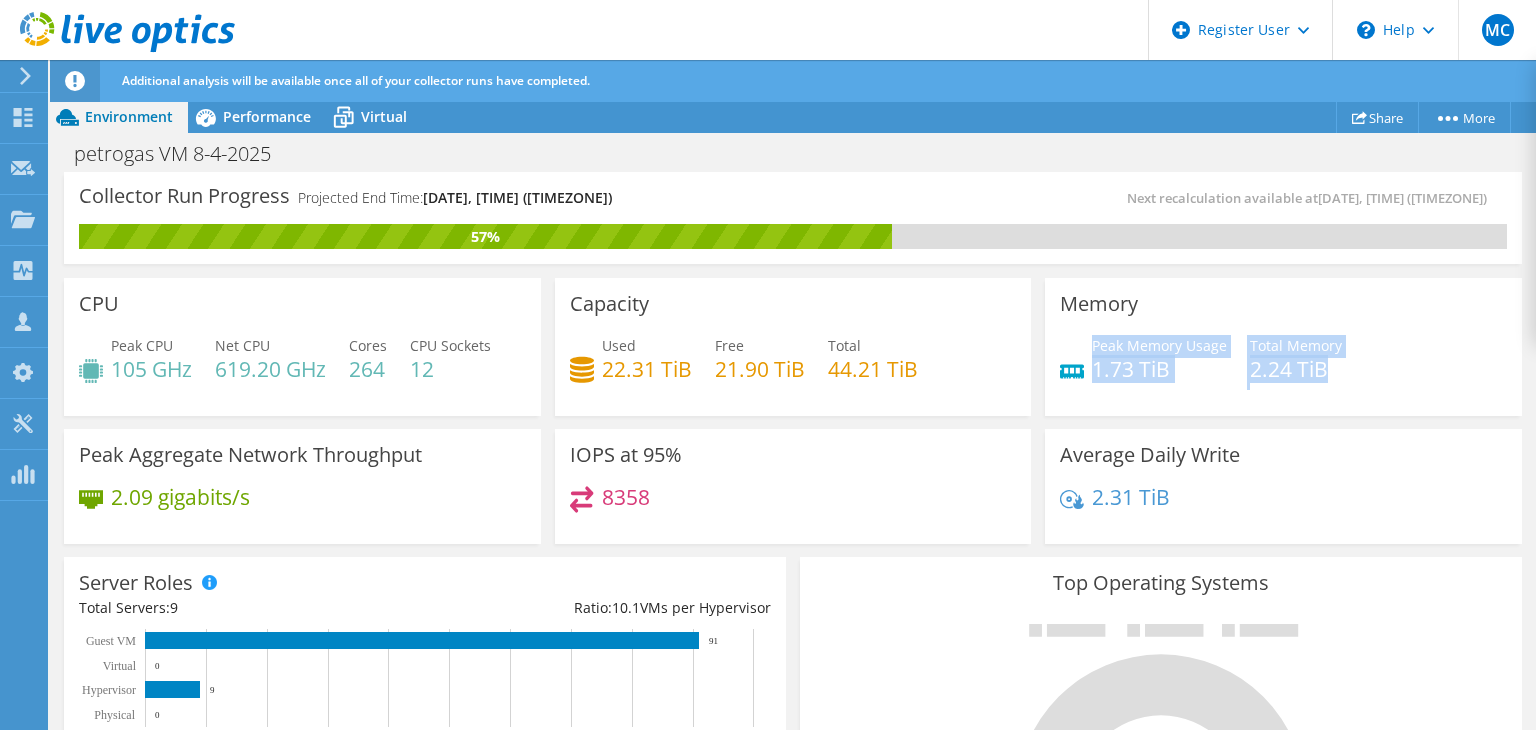 drag, startPoint x: 1084, startPoint y: 342, endPoint x: 1322, endPoint y: 361, distance: 238.7572 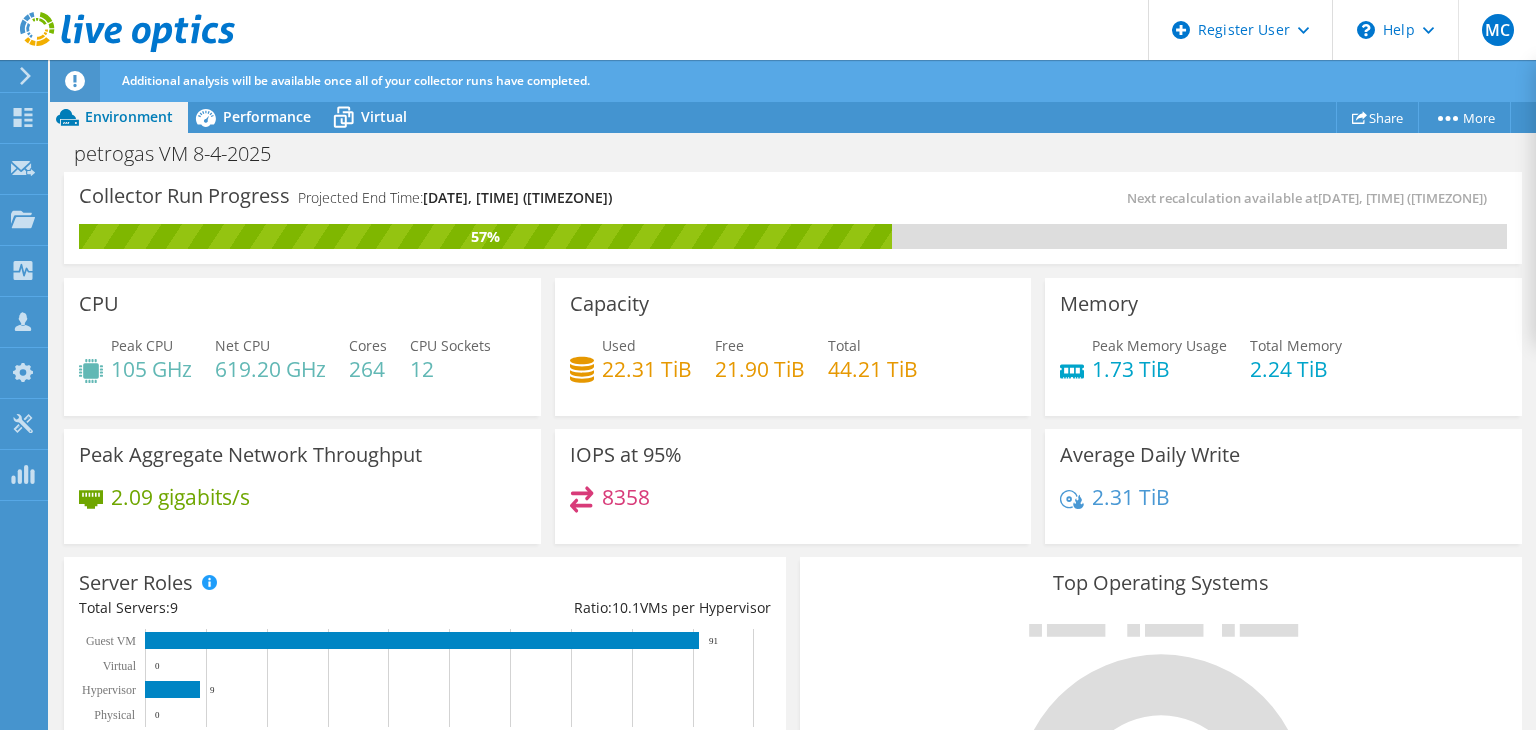 click on "Top Operating Systems
Windows
Linux
VMware" at bounding box center (1161, 796) 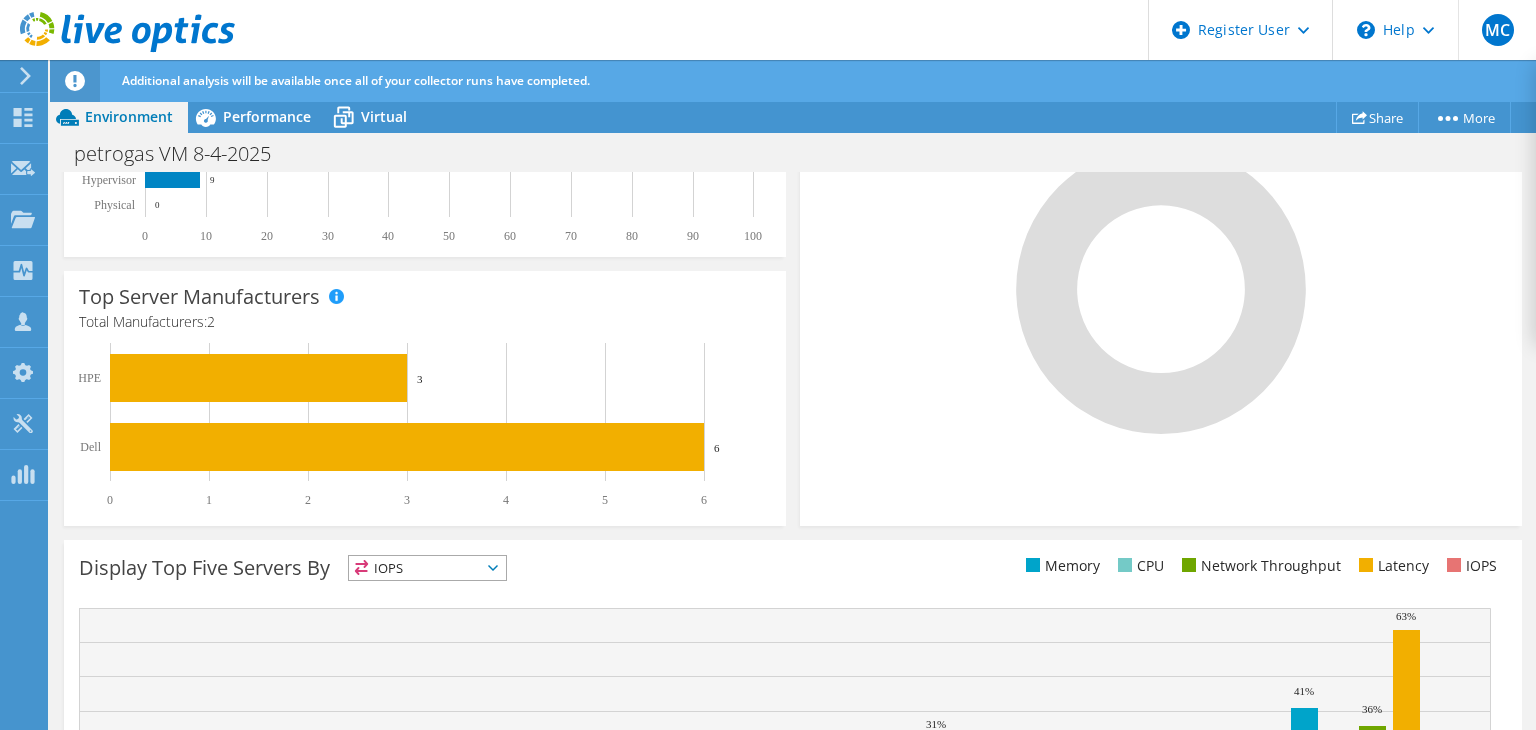 scroll, scrollTop: 503, scrollLeft: 0, axis: vertical 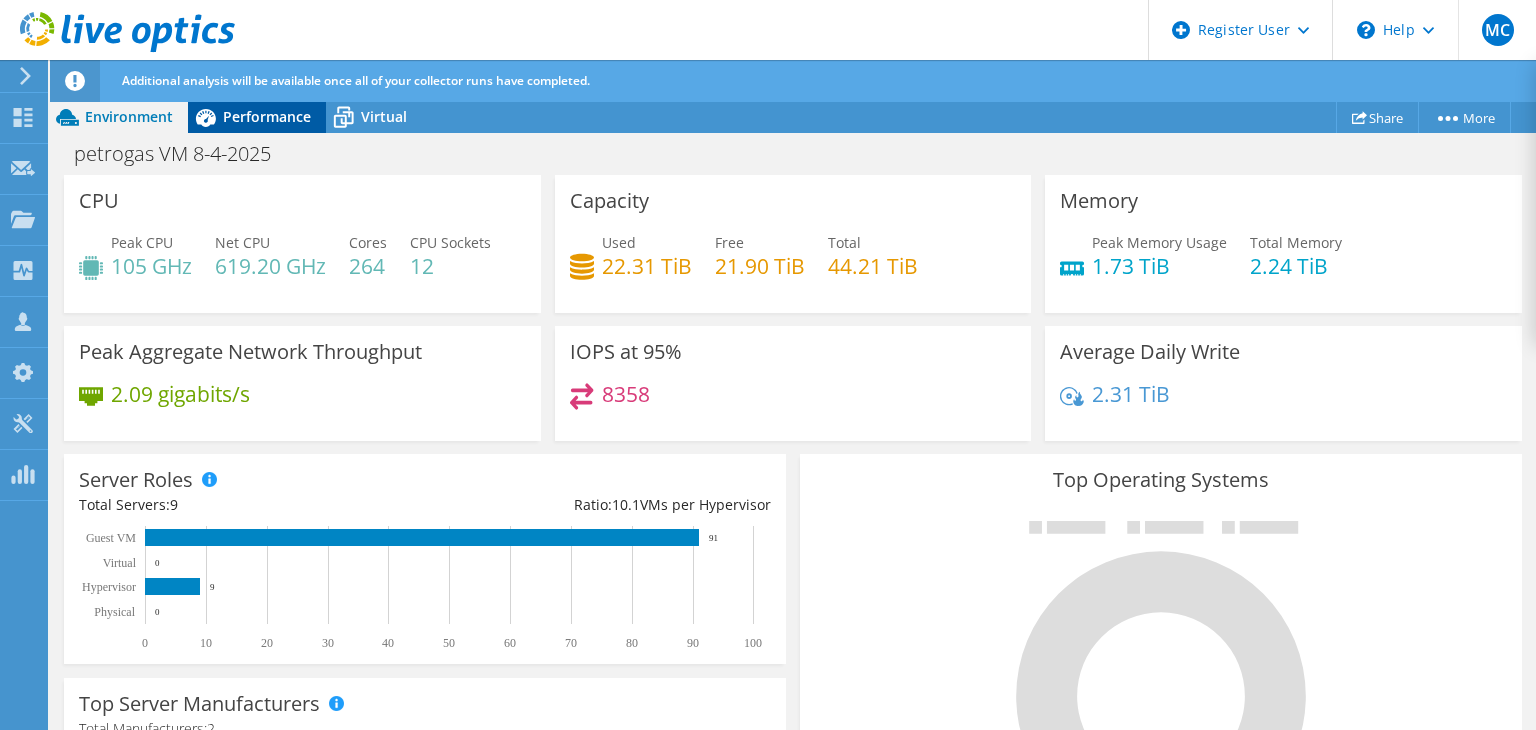 click on "Performance" at bounding box center (267, 116) 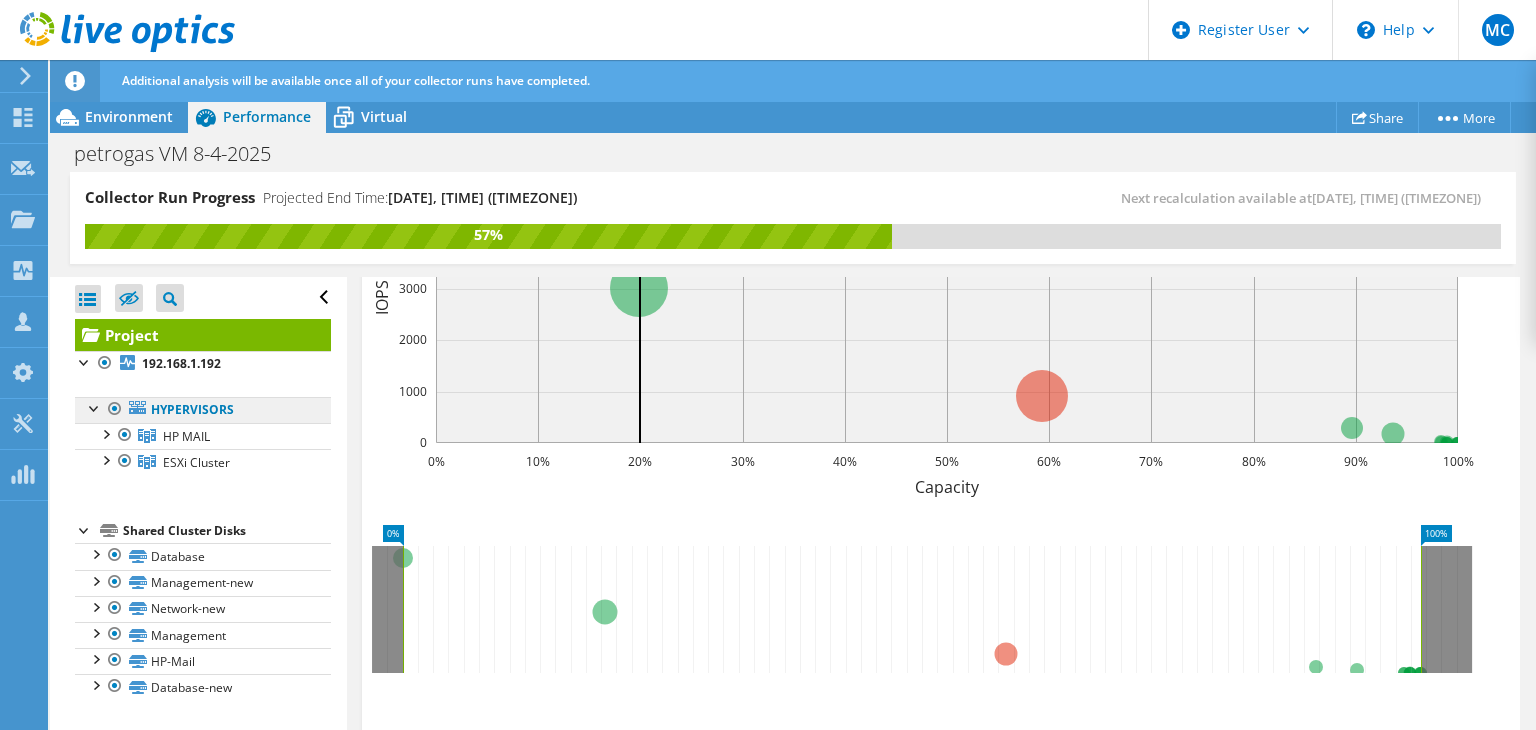 click on "Hypervisors" at bounding box center [203, 410] 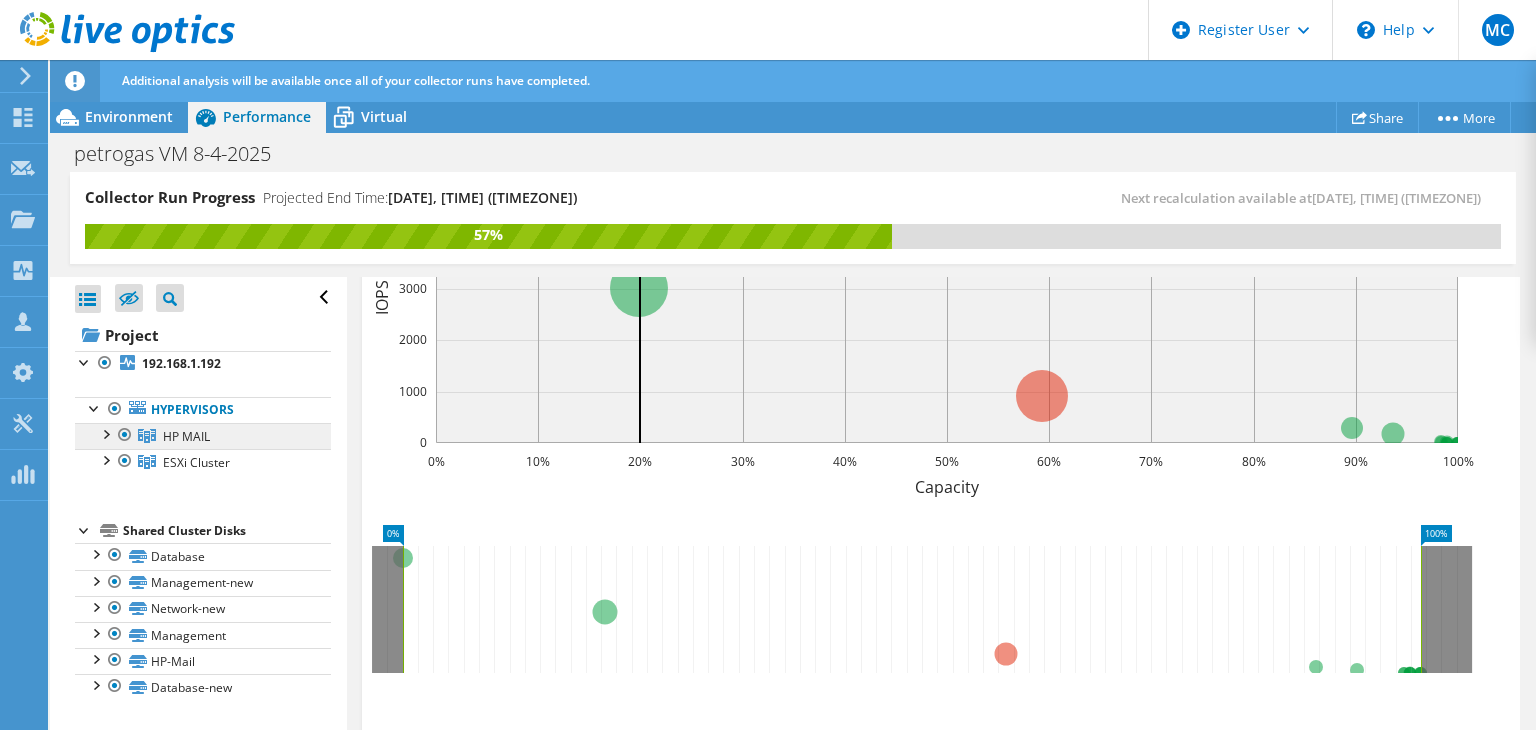 click on "HP MAIL" at bounding box center [186, 436] 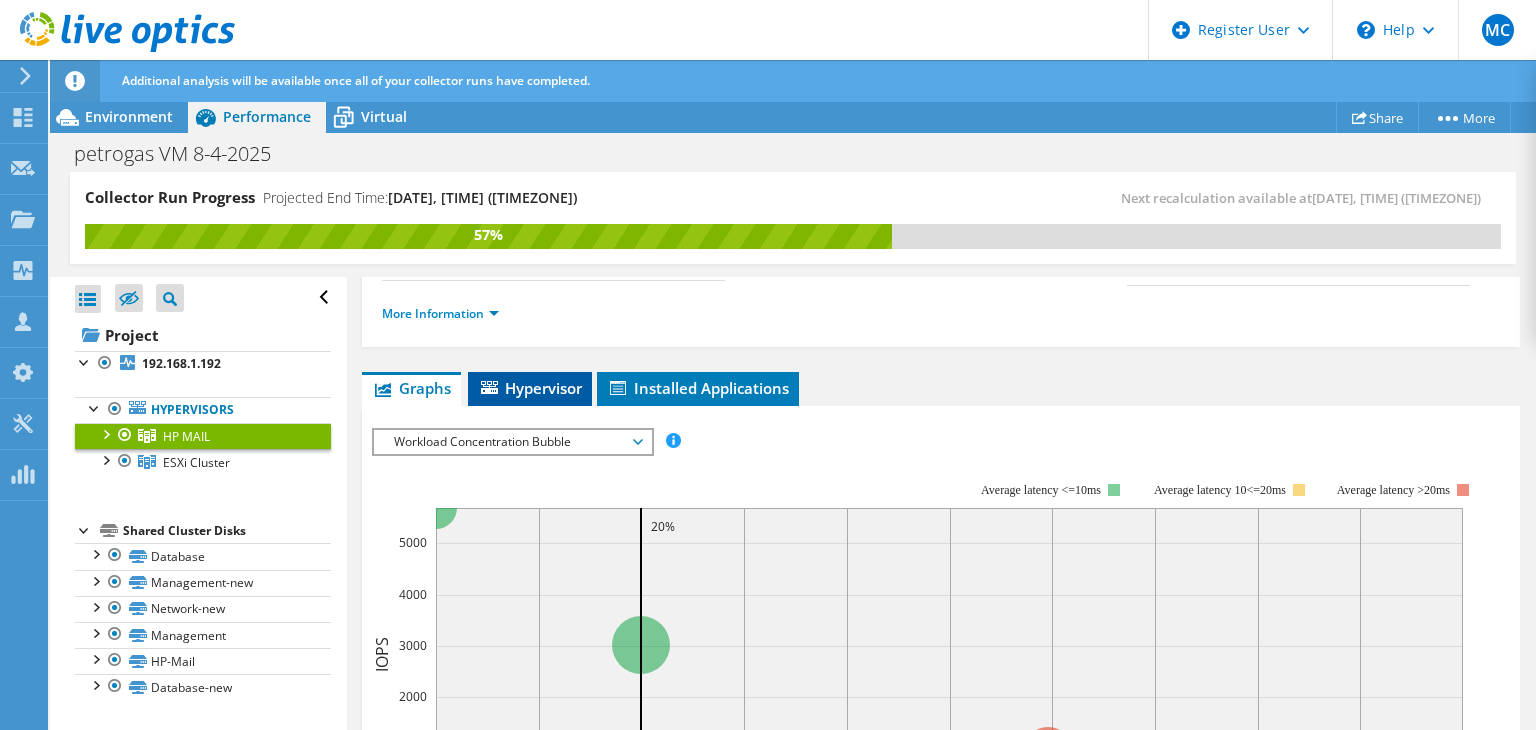 scroll, scrollTop: 0, scrollLeft: 0, axis: both 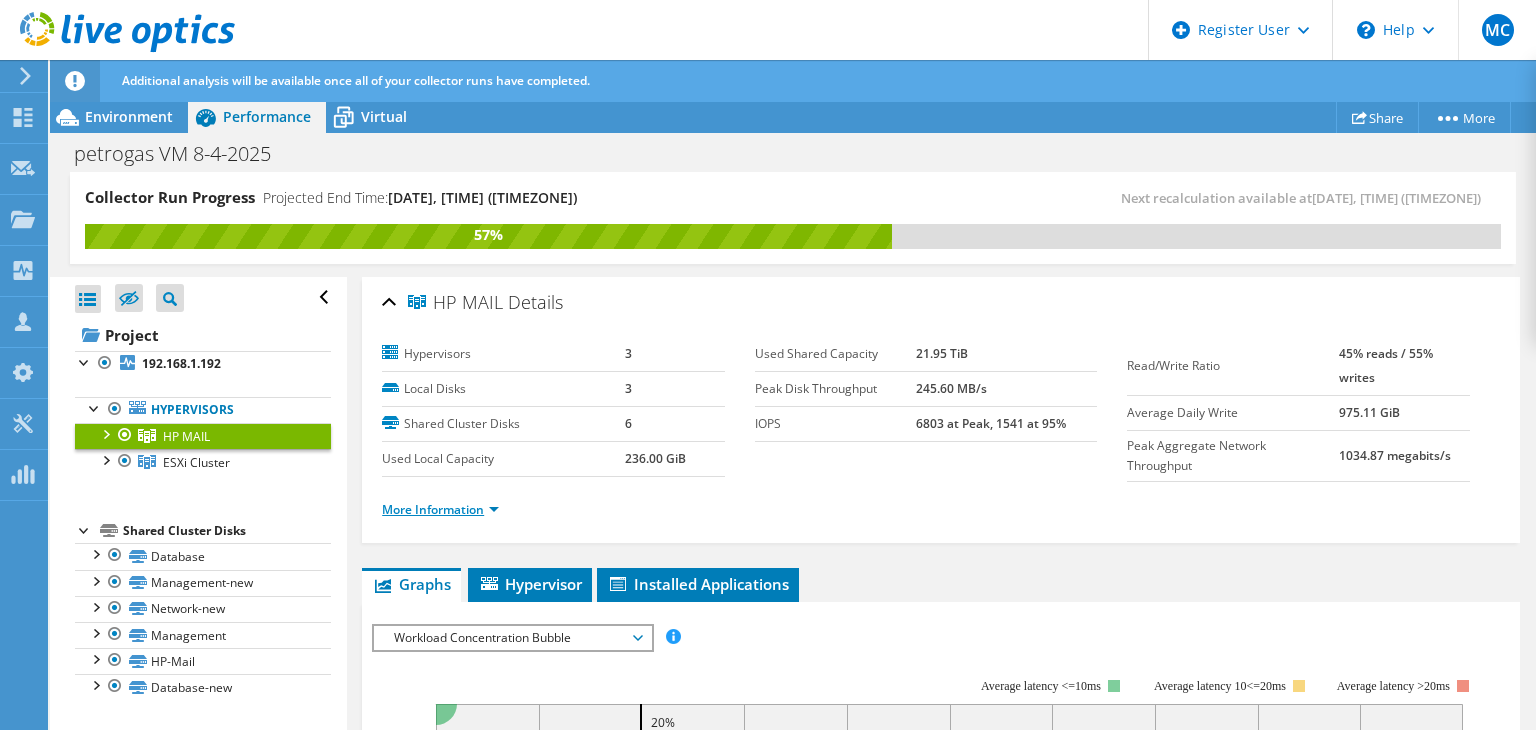 click on "More Information" at bounding box center [440, 509] 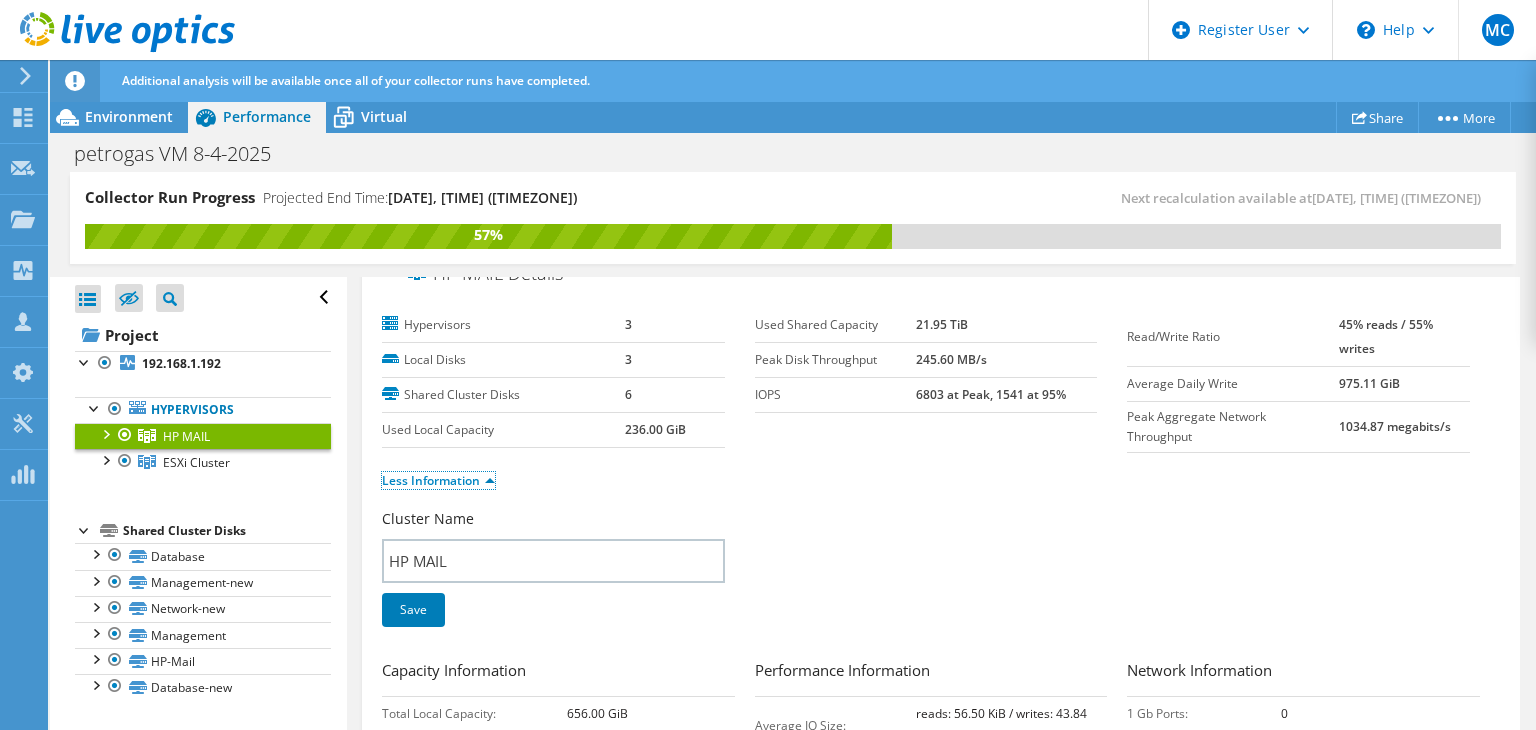scroll, scrollTop: 0, scrollLeft: 0, axis: both 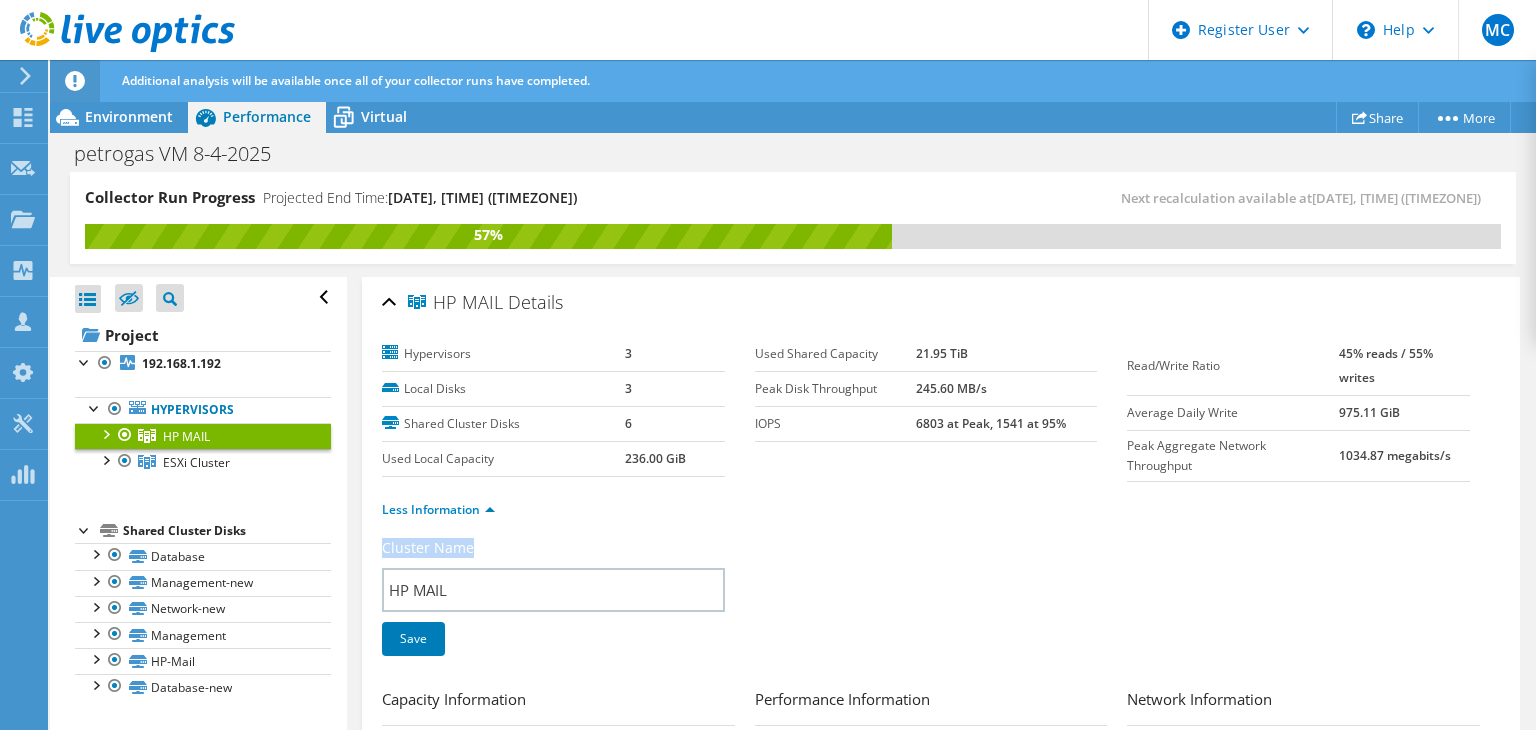 drag, startPoint x: 1160, startPoint y: 518, endPoint x: 1179, endPoint y: 572, distance: 57.245087 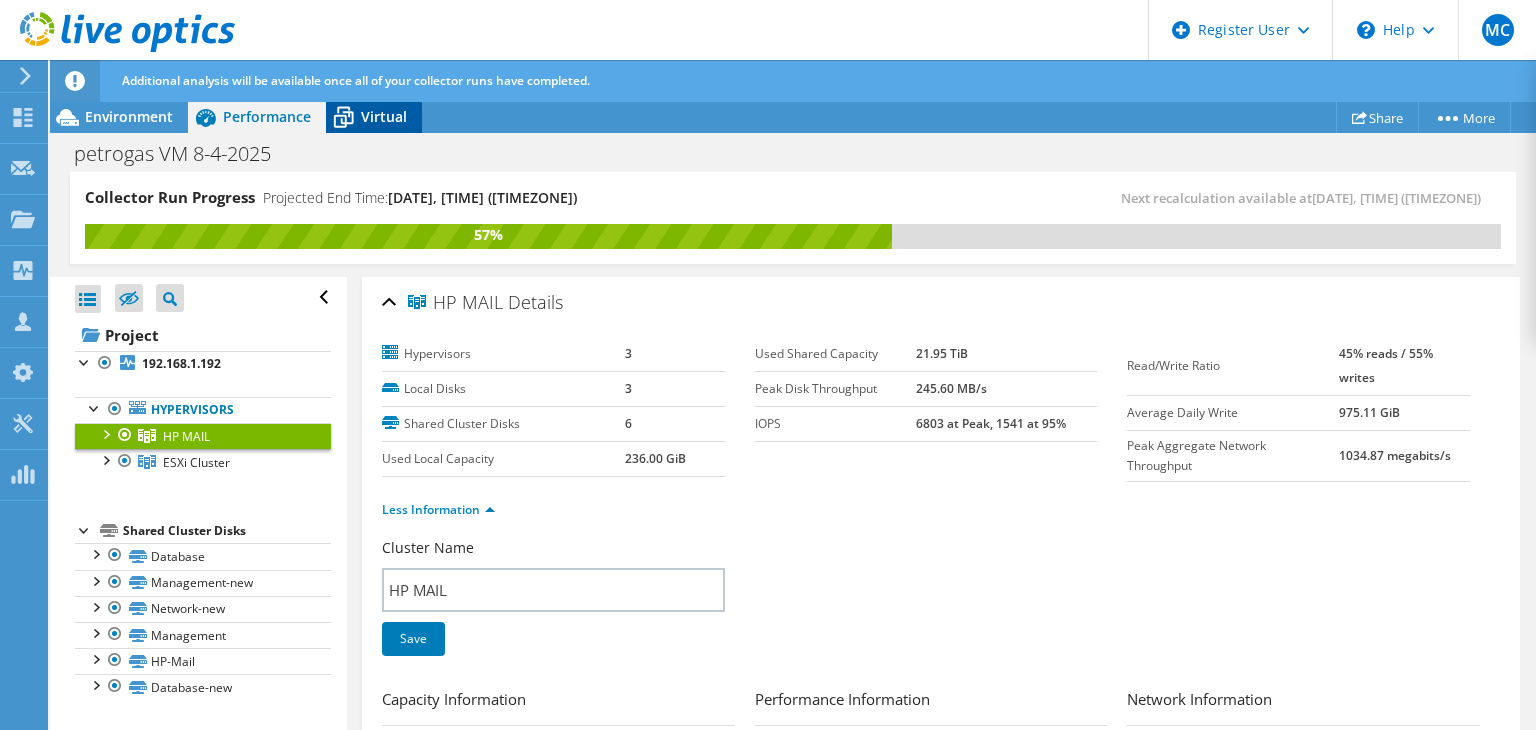 click on "Virtual" at bounding box center [384, 116] 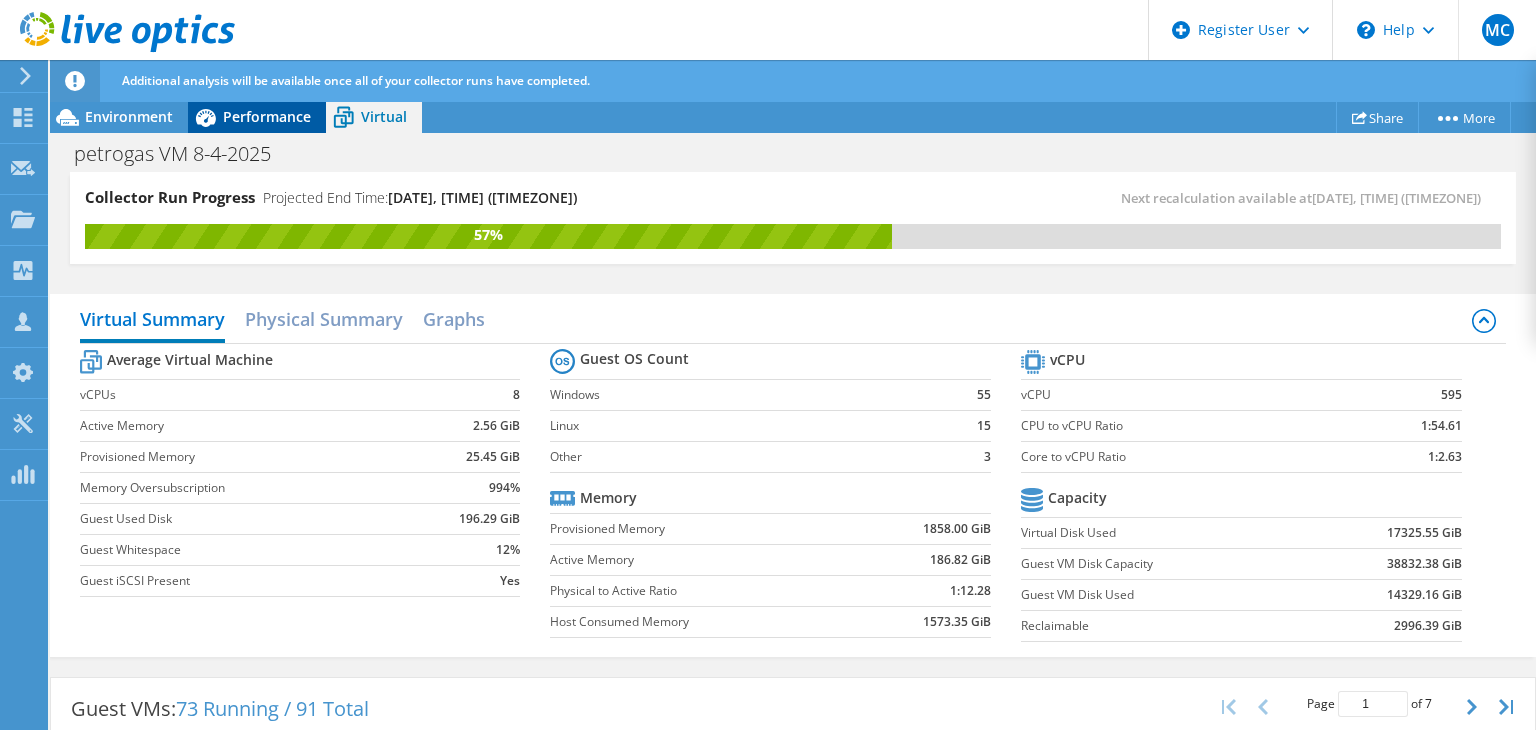 click on "Performance" at bounding box center (257, 117) 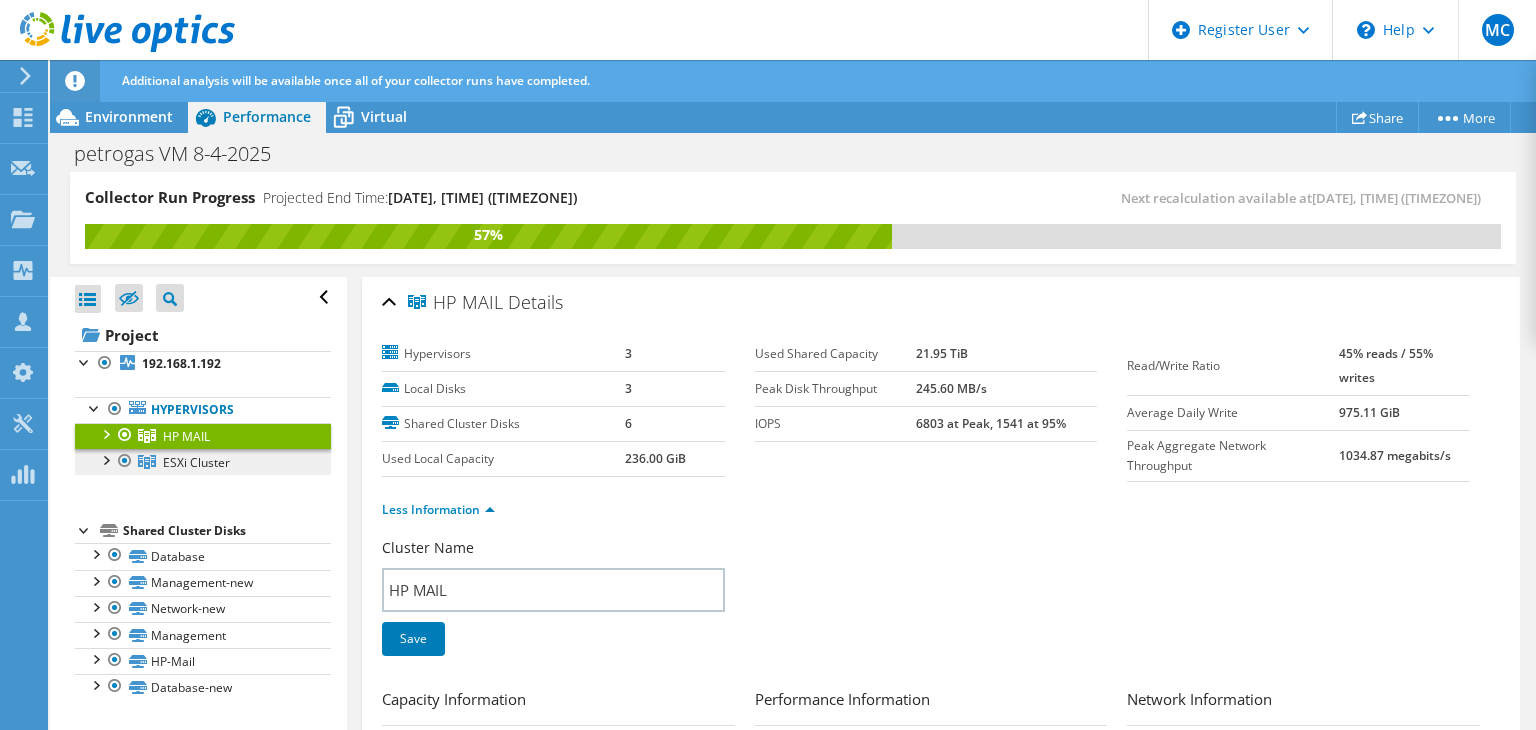 click on "ESXi Cluster" at bounding box center (186, 436) 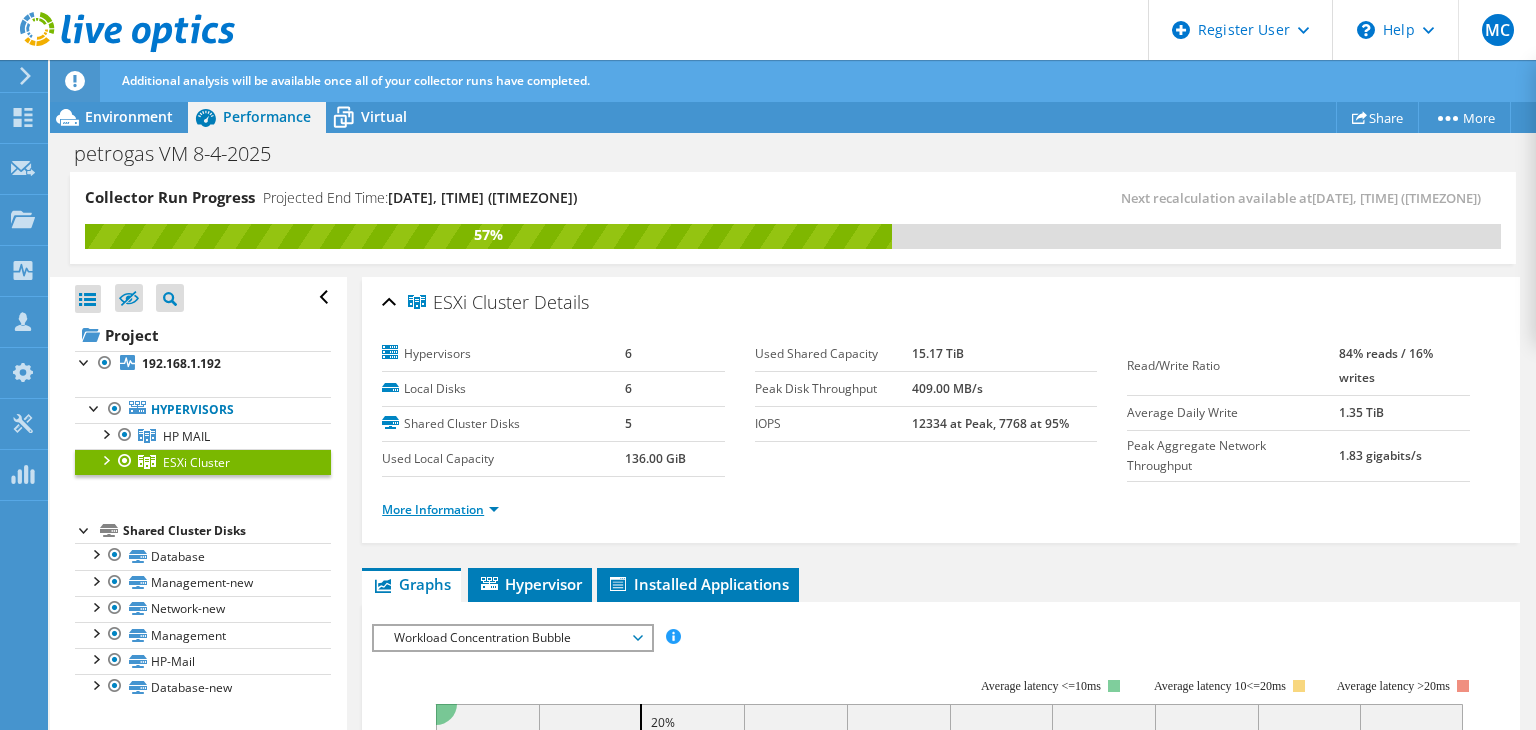 click on "More Information" at bounding box center (440, 509) 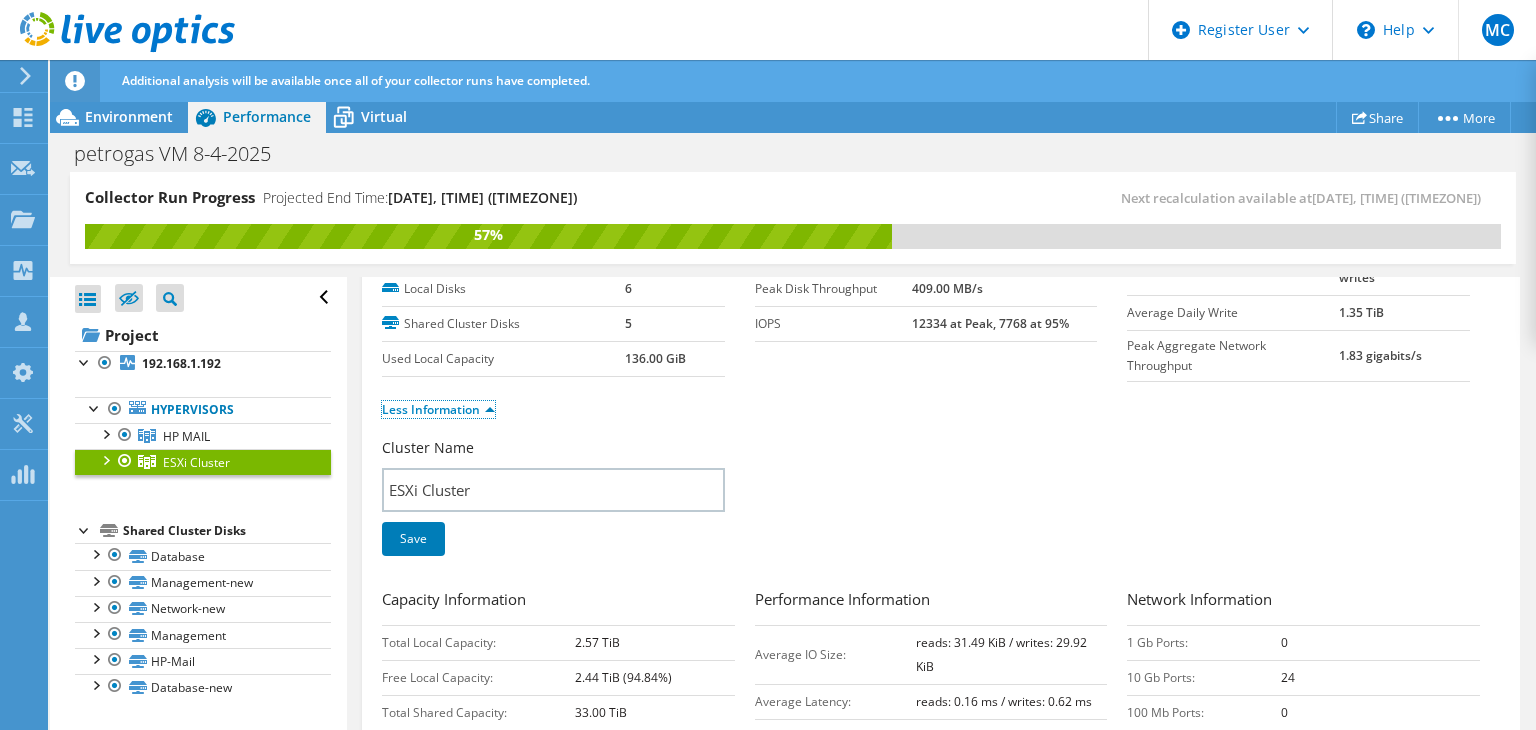 scroll, scrollTop: 300, scrollLeft: 0, axis: vertical 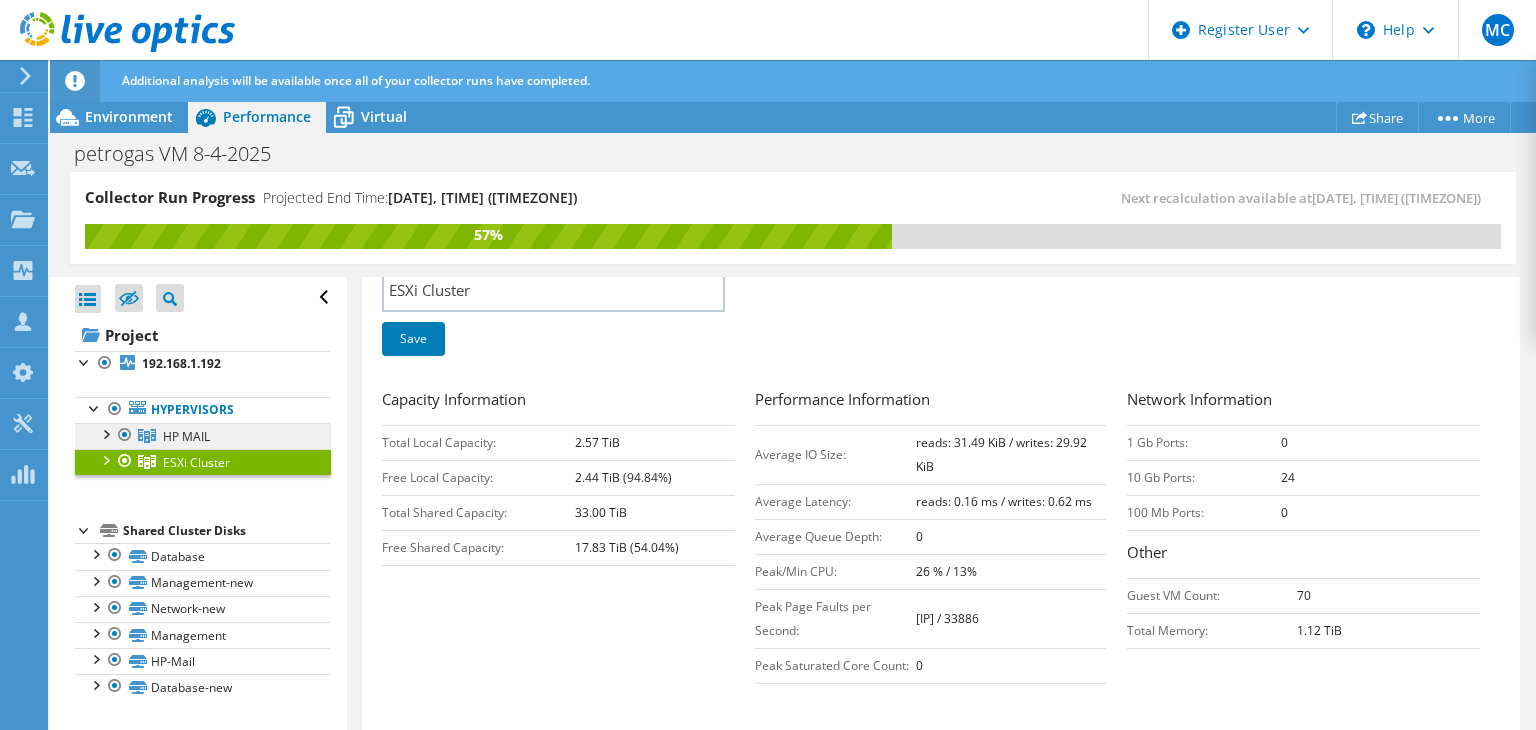 click on "HP MAIL" at bounding box center [203, 436] 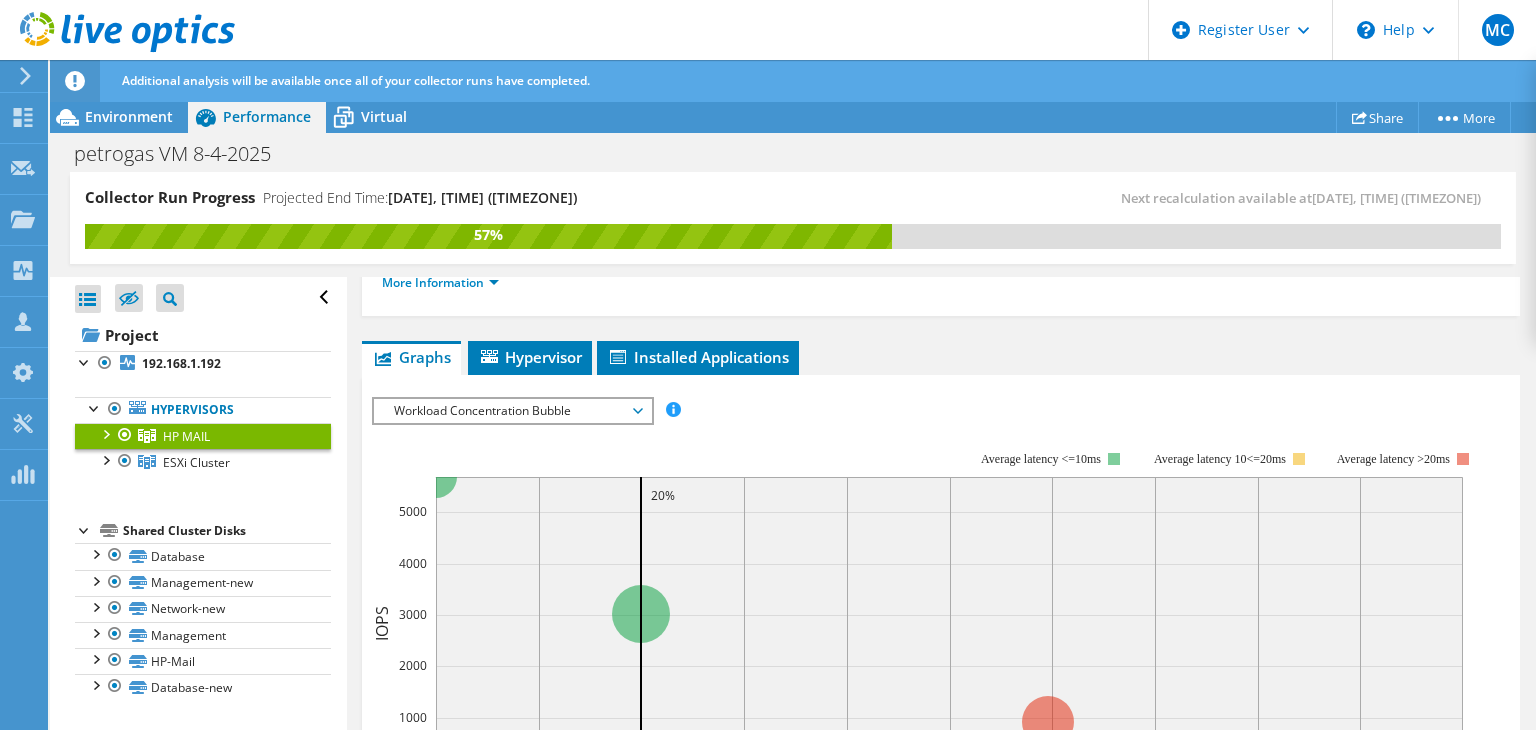 scroll, scrollTop: 200, scrollLeft: 0, axis: vertical 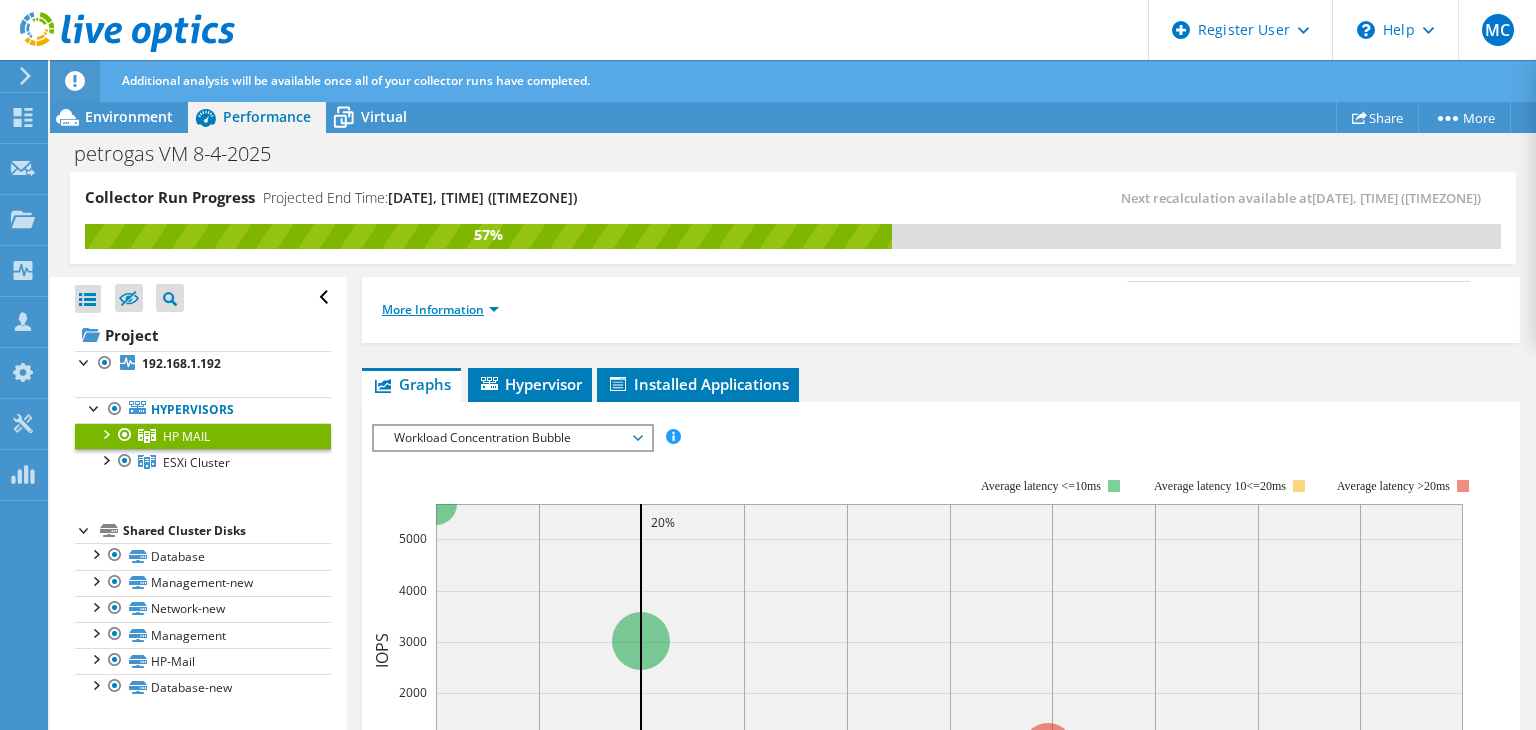 click on "More Information" at bounding box center [440, 309] 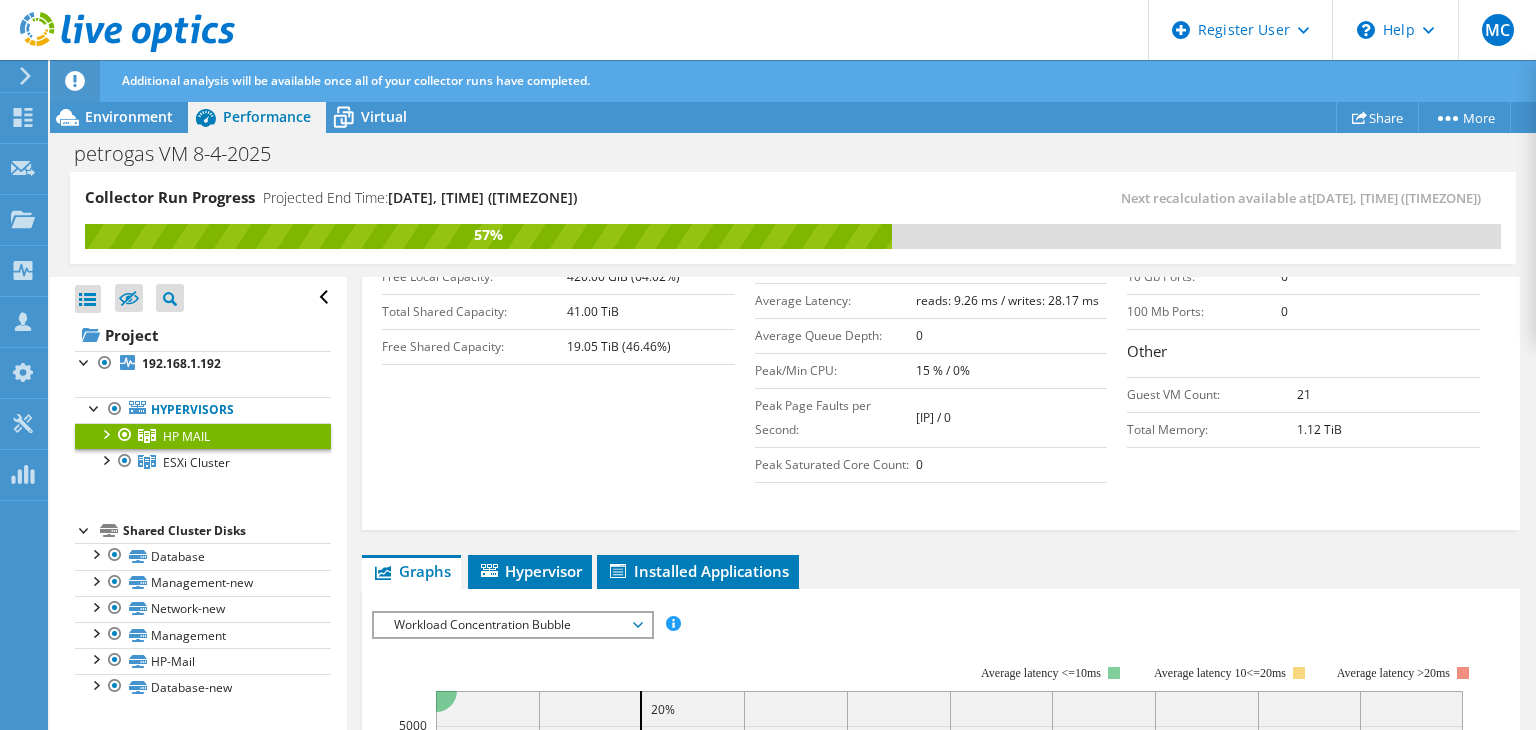 scroll, scrollTop: 700, scrollLeft: 0, axis: vertical 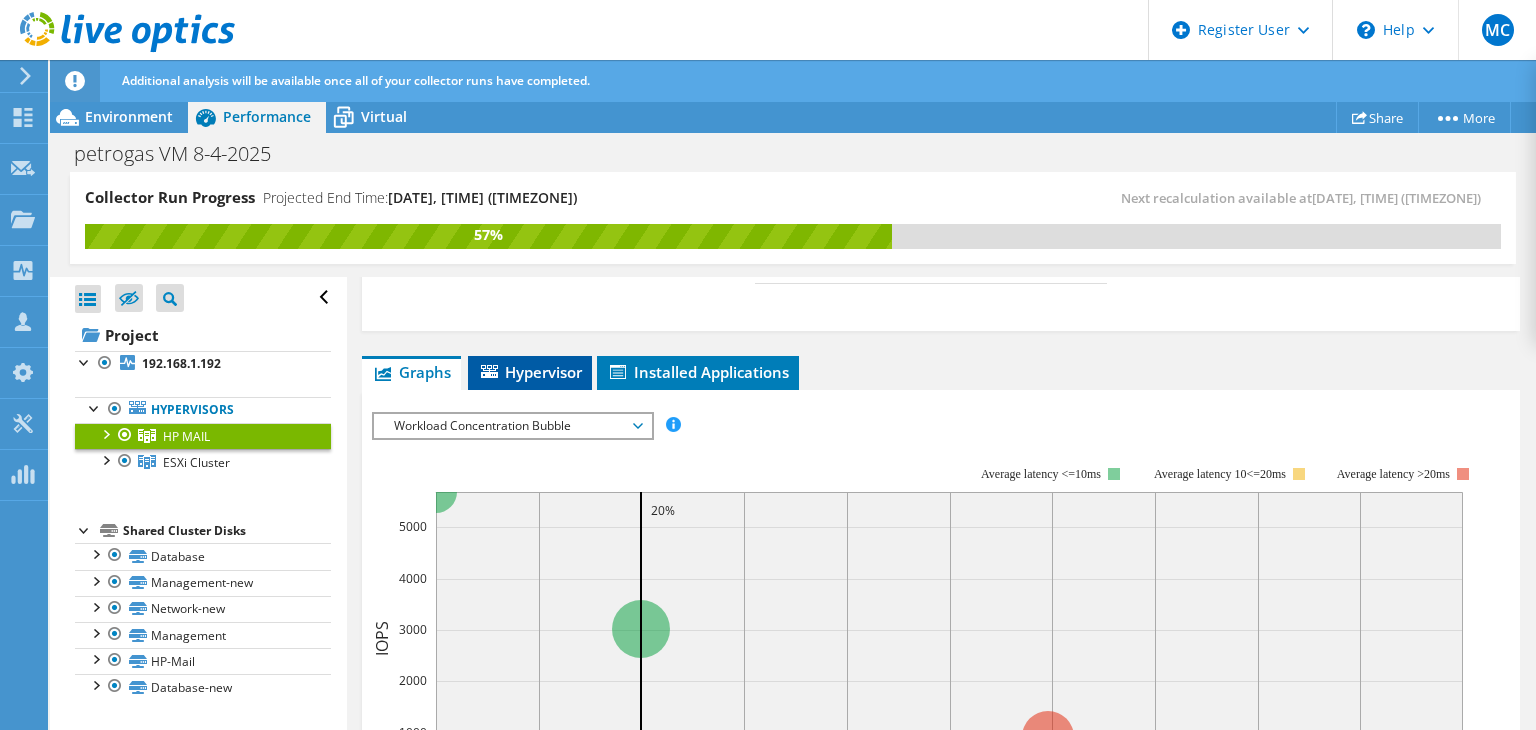 click on "Hypervisor" at bounding box center [530, 372] 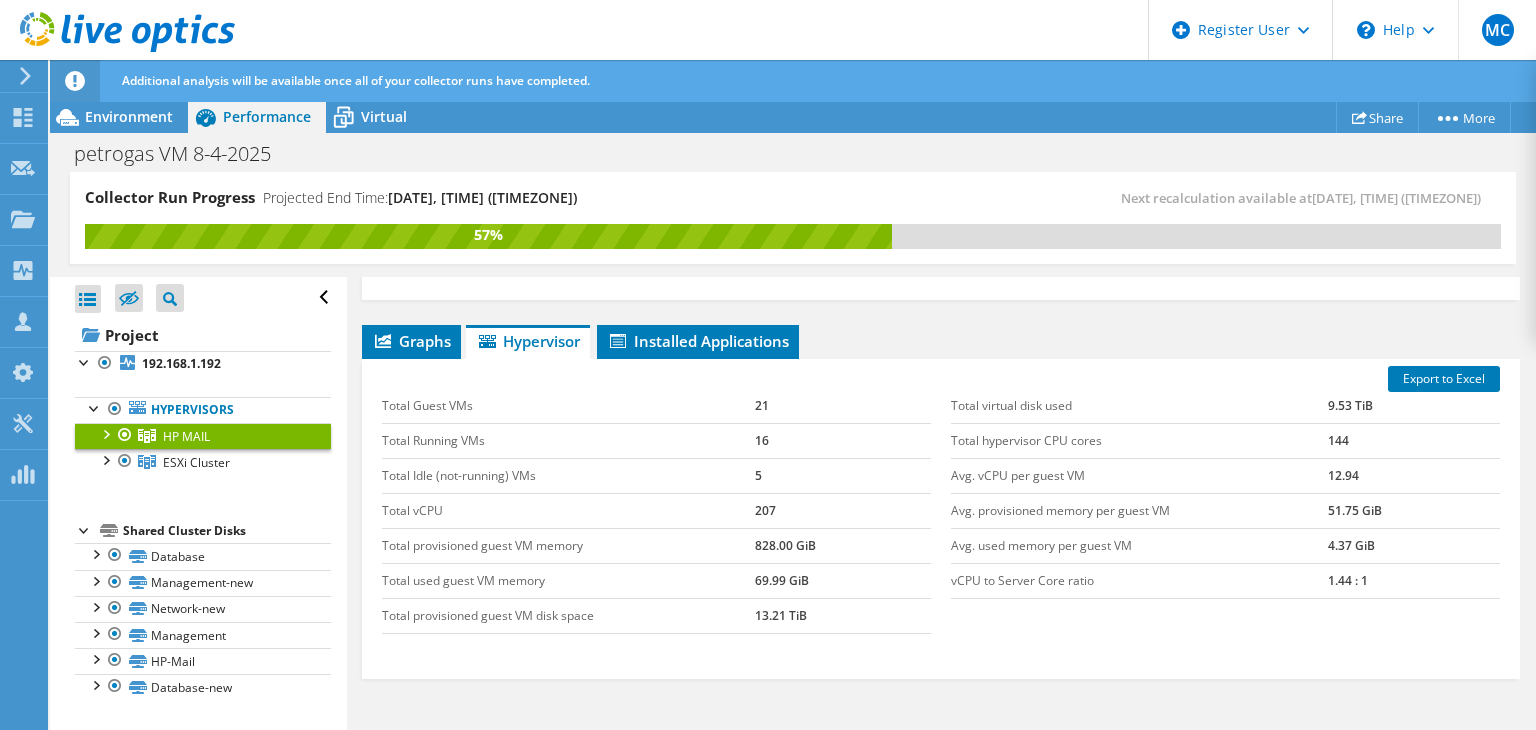 scroll, scrollTop: 700, scrollLeft: 0, axis: vertical 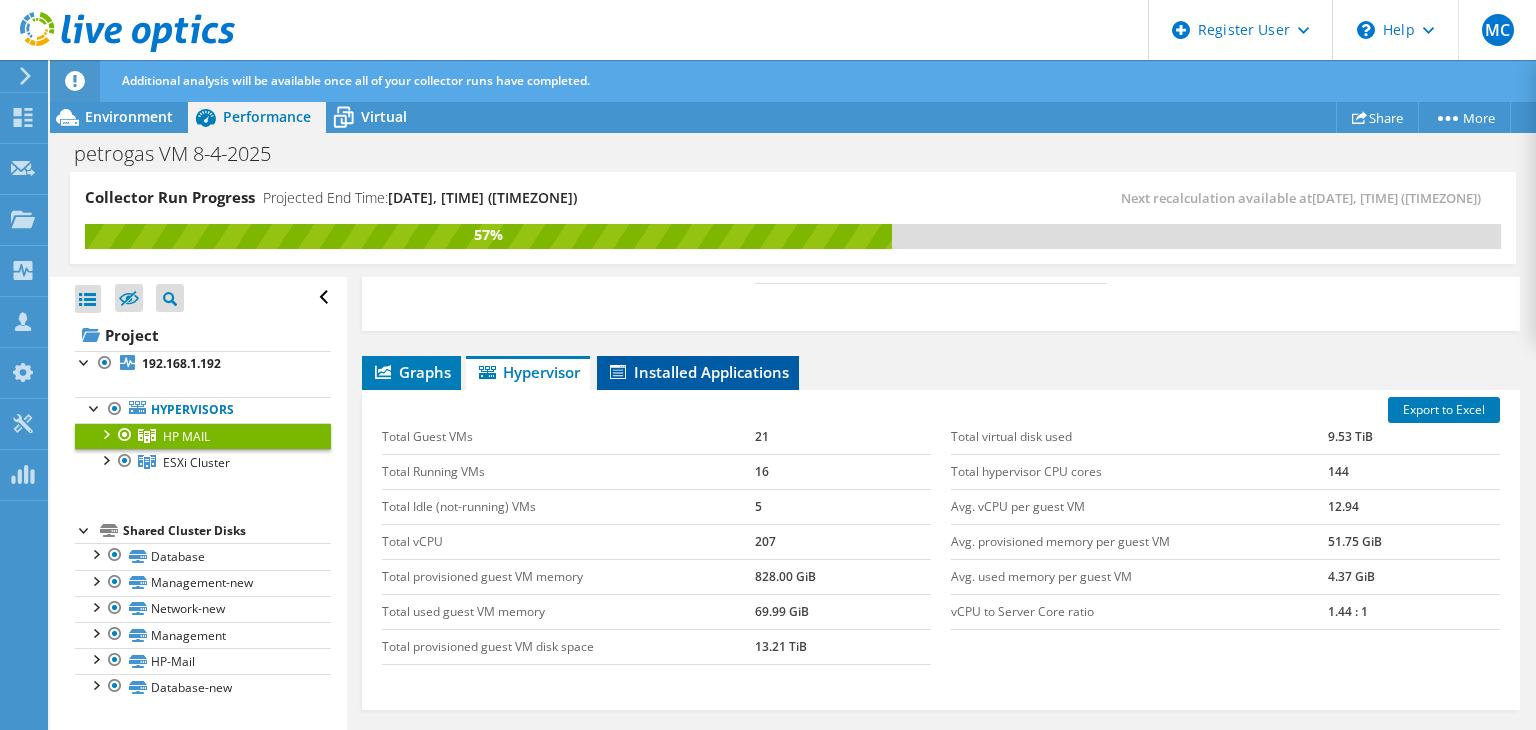 click on "Installed Applications" at bounding box center (698, 372) 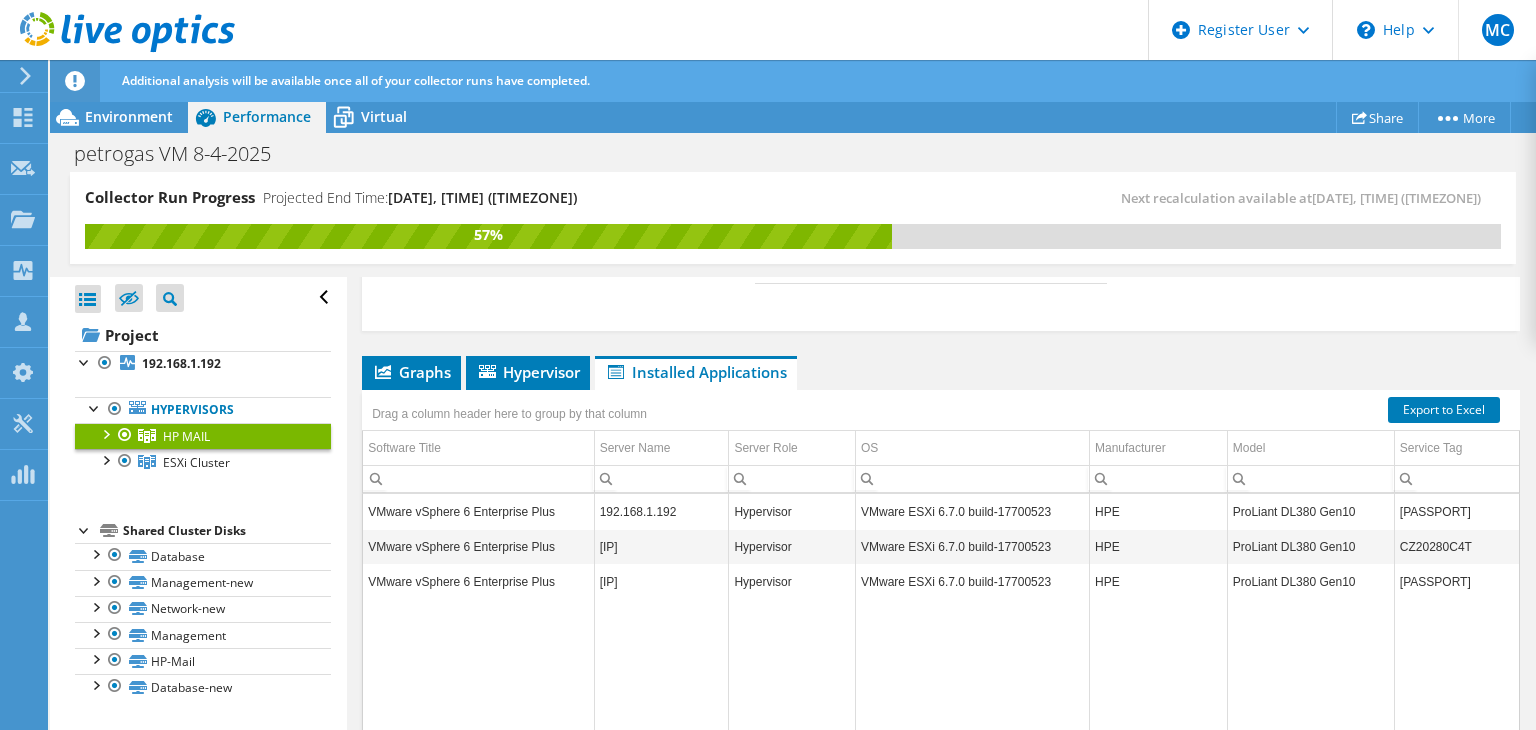 click on "[PASSPORT]" at bounding box center [1456, 511] 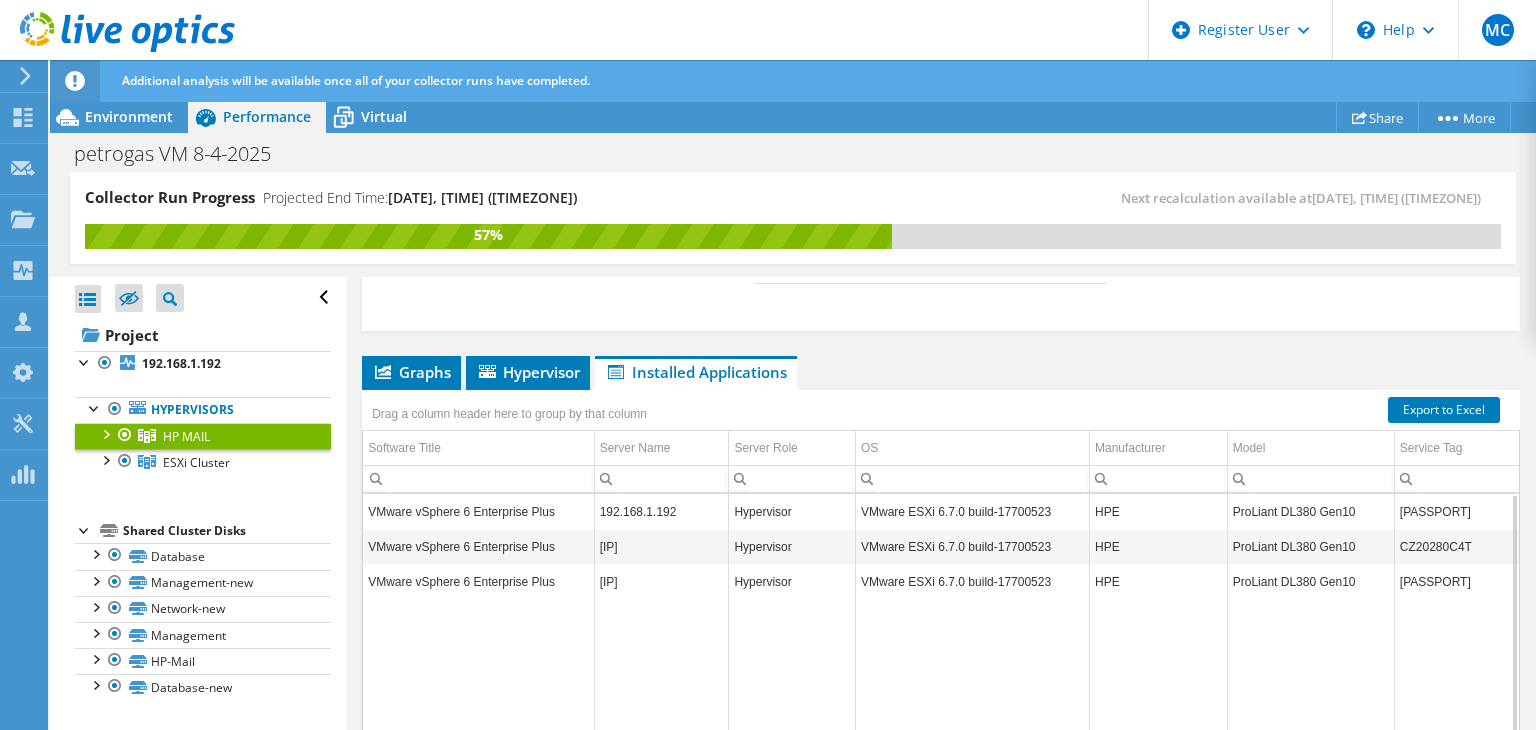 click on "[PASSPORT]" at bounding box center [1456, 511] 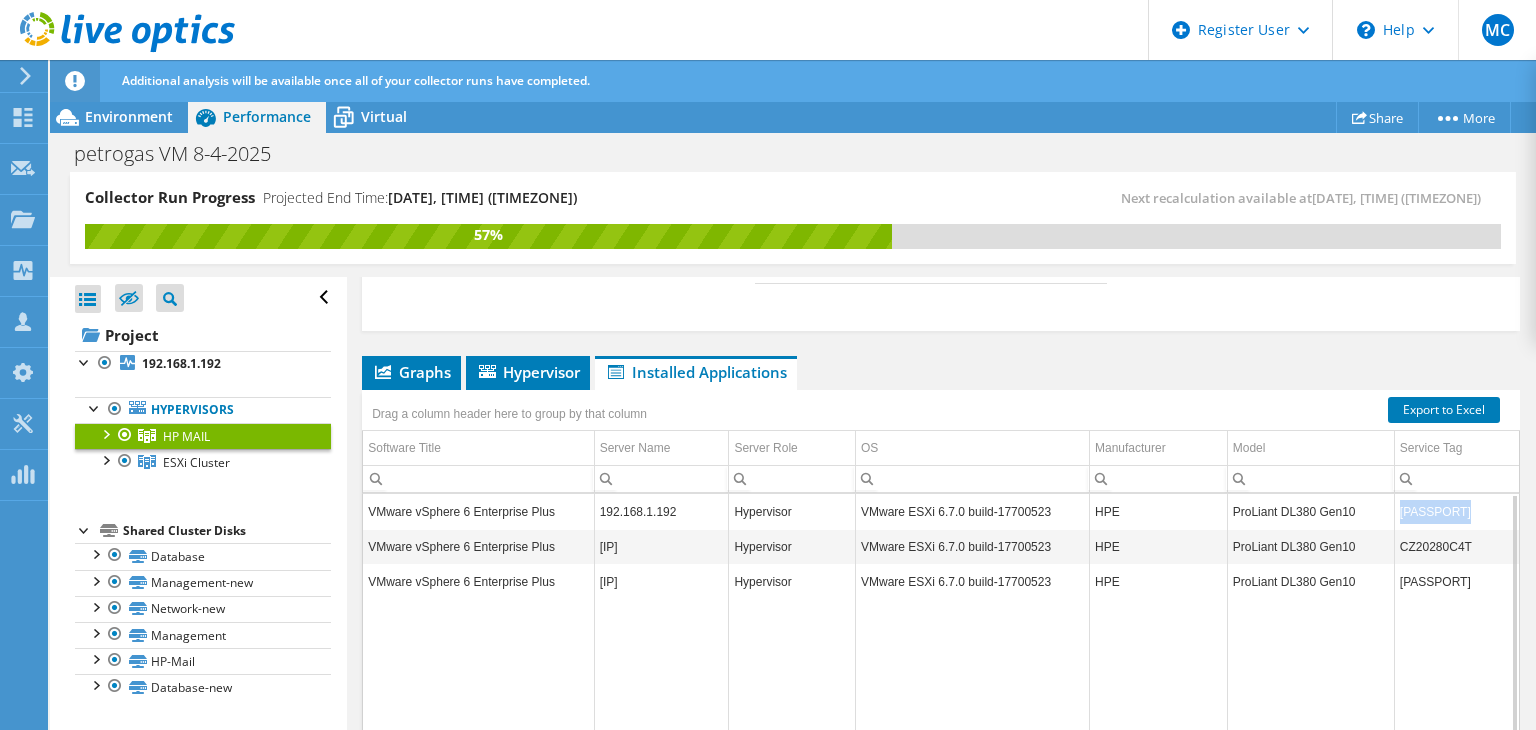 click on "[PASSPORT]" at bounding box center [1456, 511] 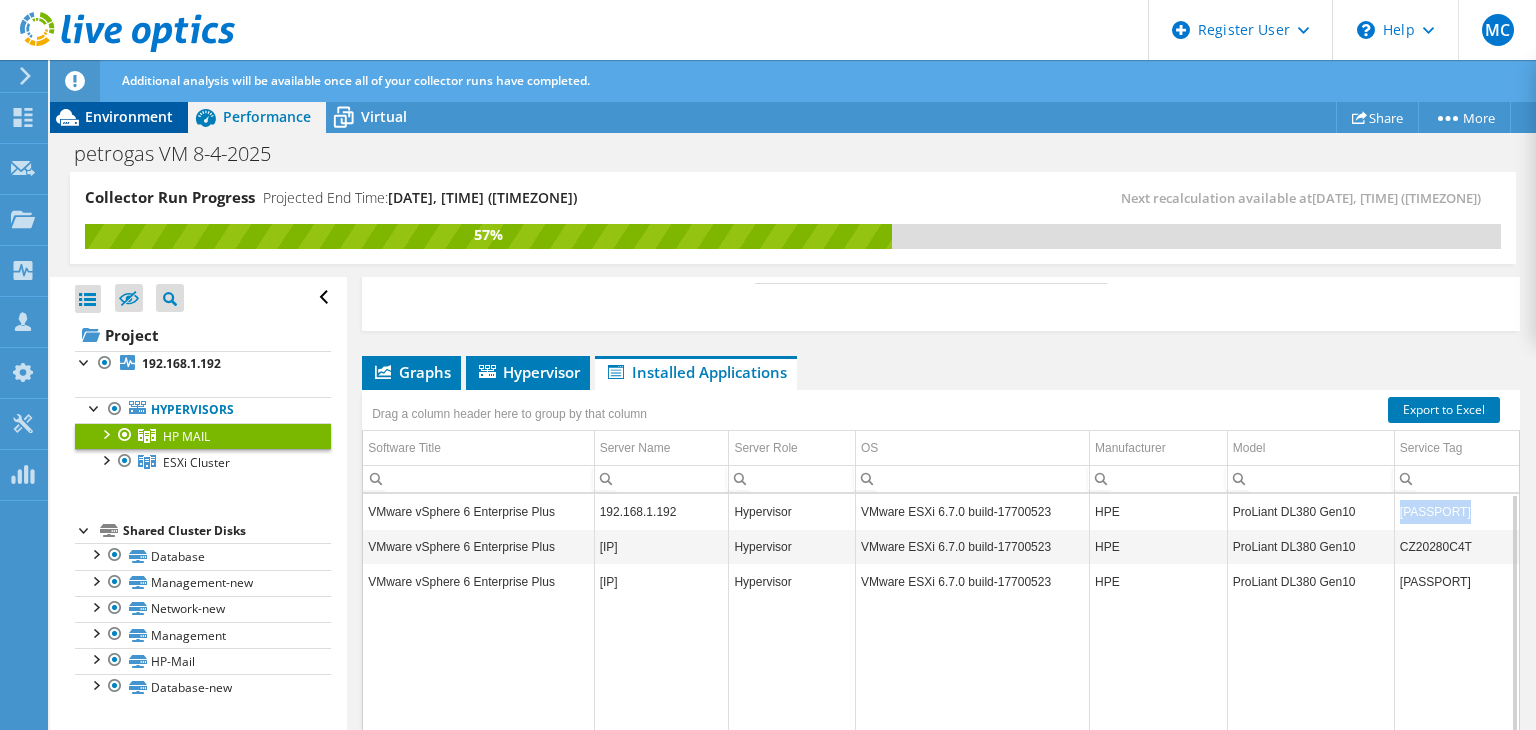 click on "Environment" at bounding box center (129, 116) 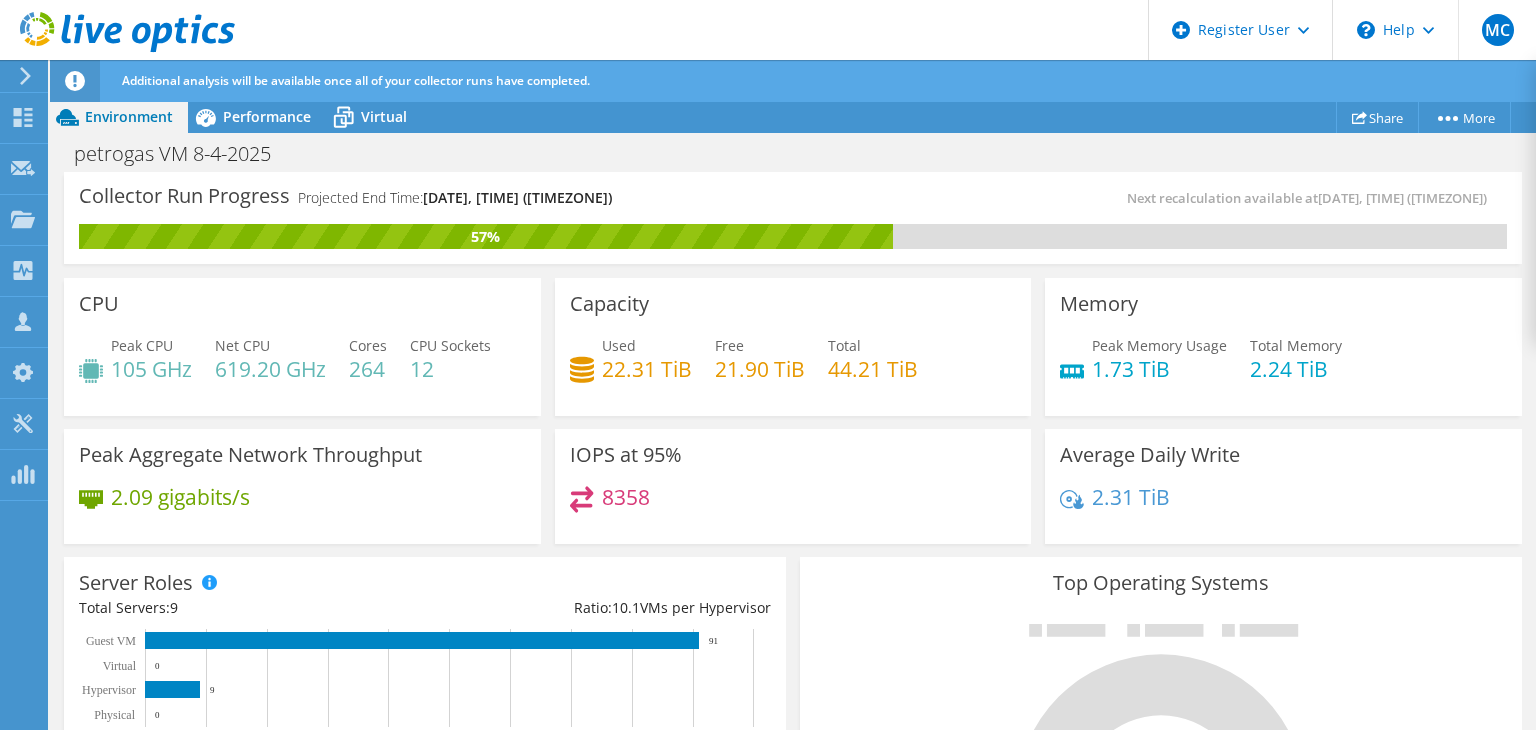 scroll, scrollTop: 854, scrollLeft: 0, axis: vertical 